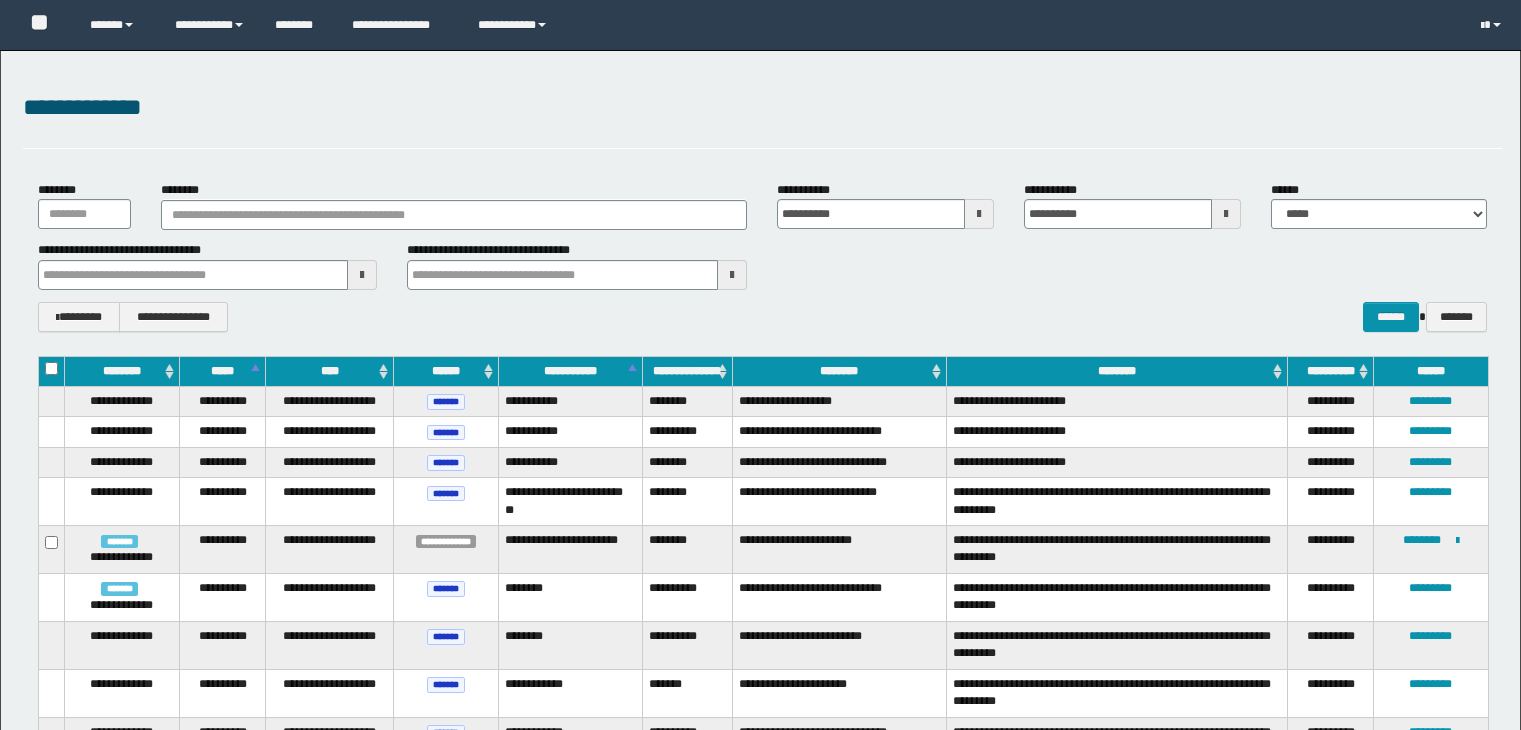 scroll, scrollTop: 230, scrollLeft: 0, axis: vertical 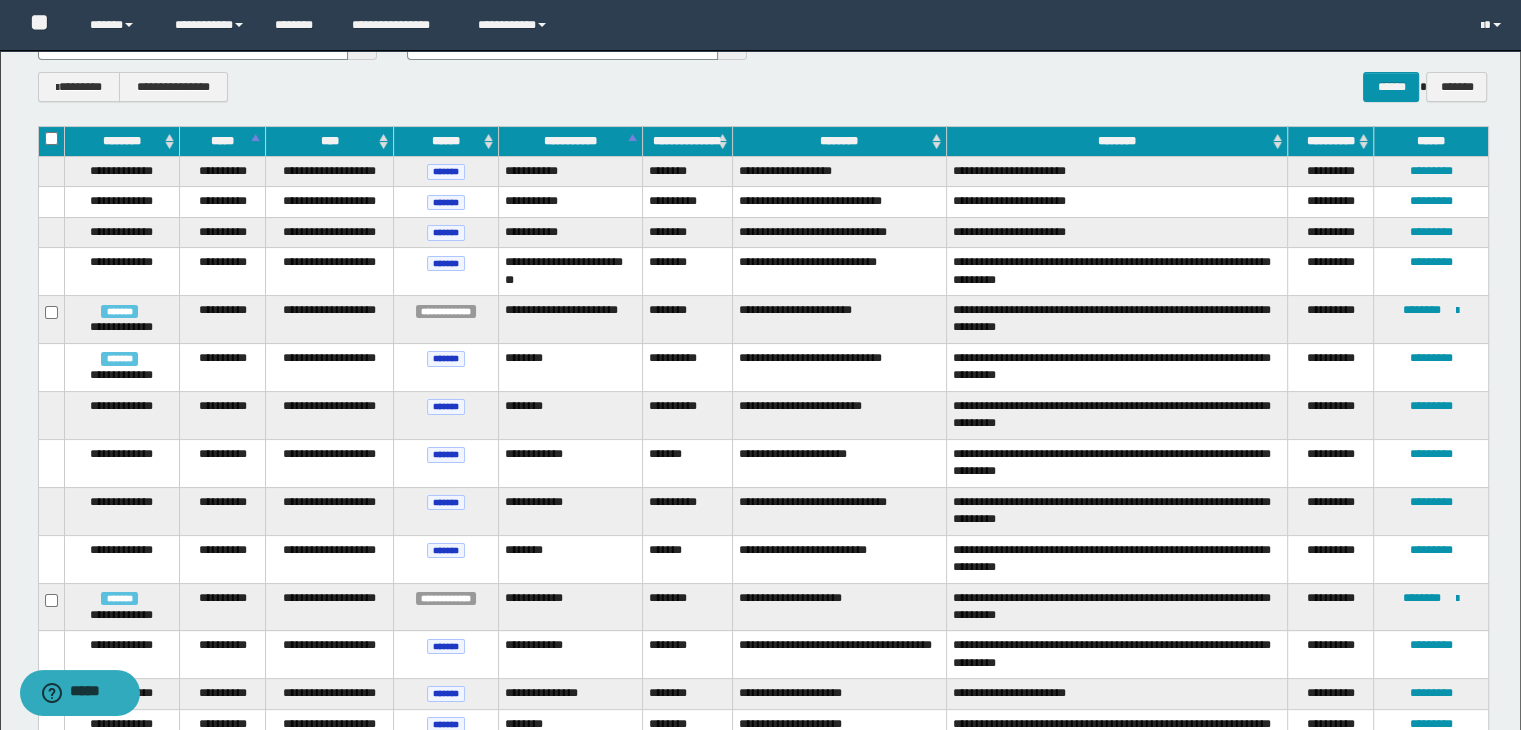 drag, startPoint x: 1520, startPoint y: 132, endPoint x: 1535, endPoint y: 241, distance: 110.02727 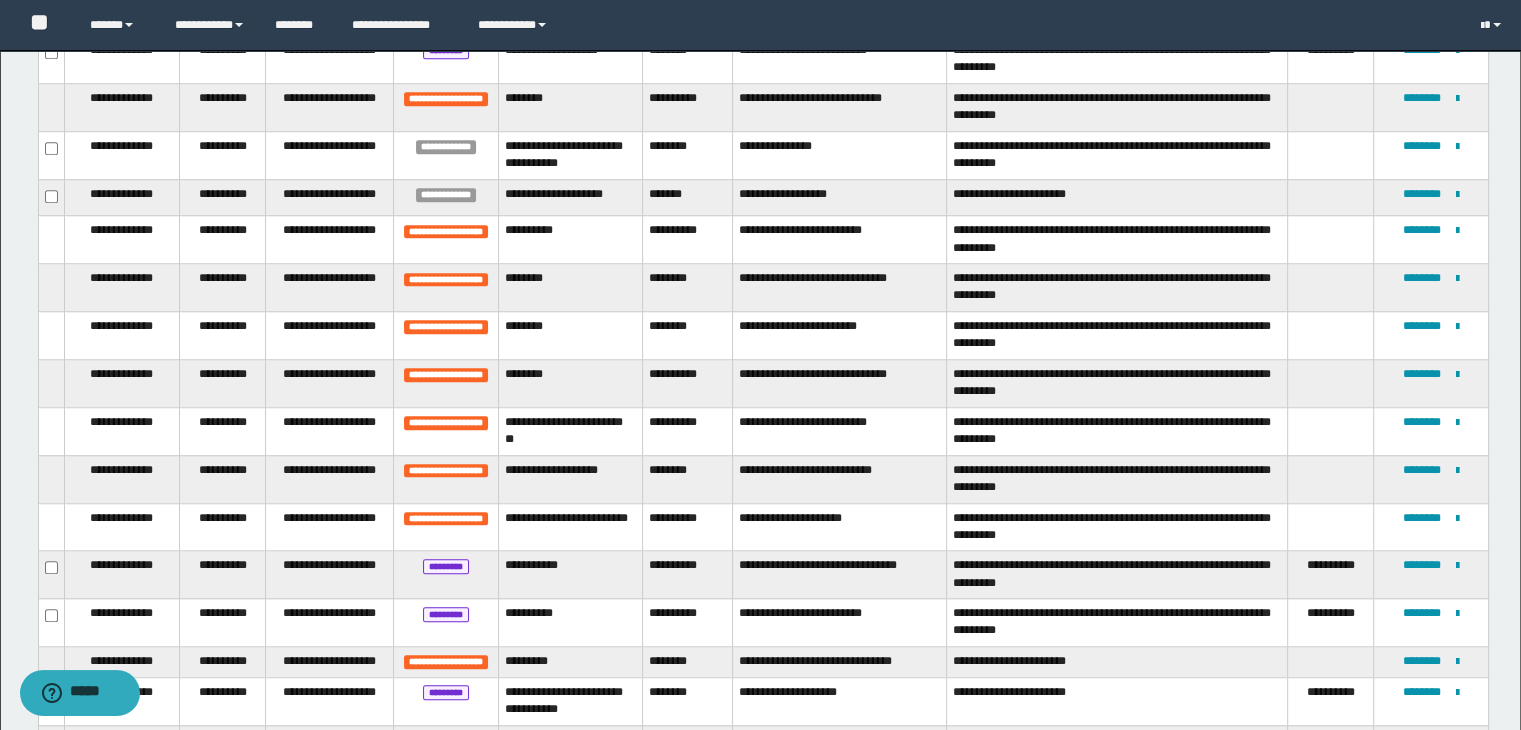 scroll, scrollTop: 1576, scrollLeft: 0, axis: vertical 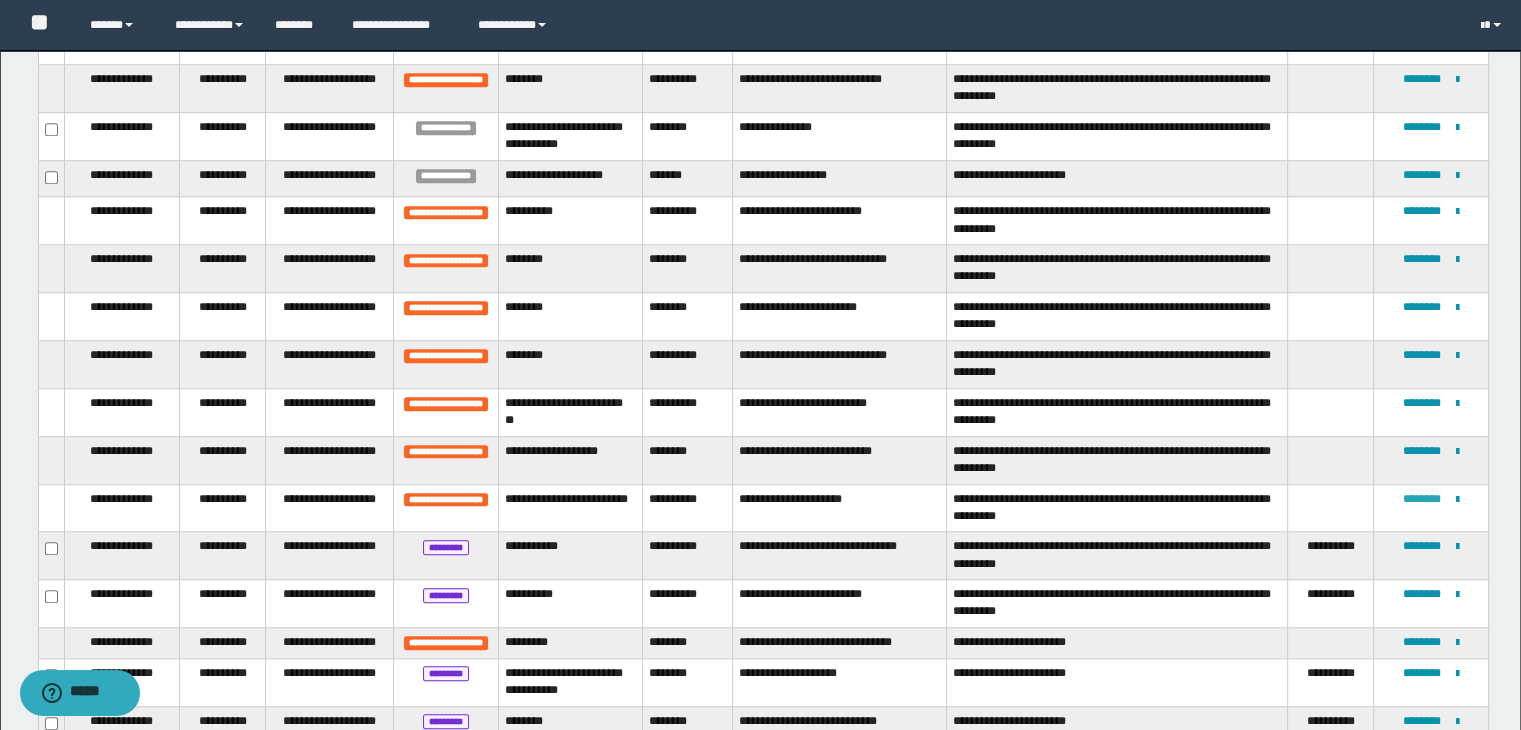 click on "********" at bounding box center (1422, 499) 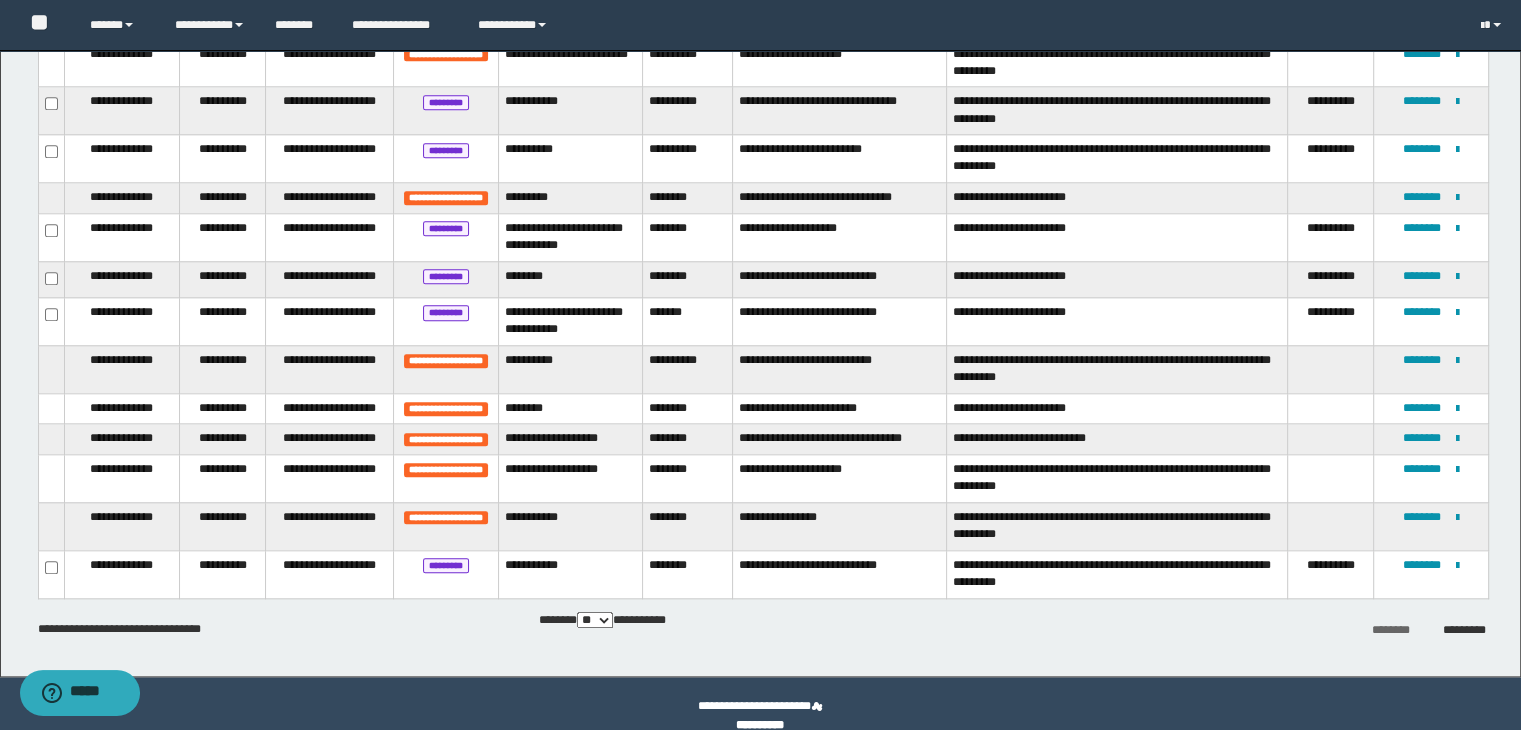 scroll, scrollTop: 2046, scrollLeft: 0, axis: vertical 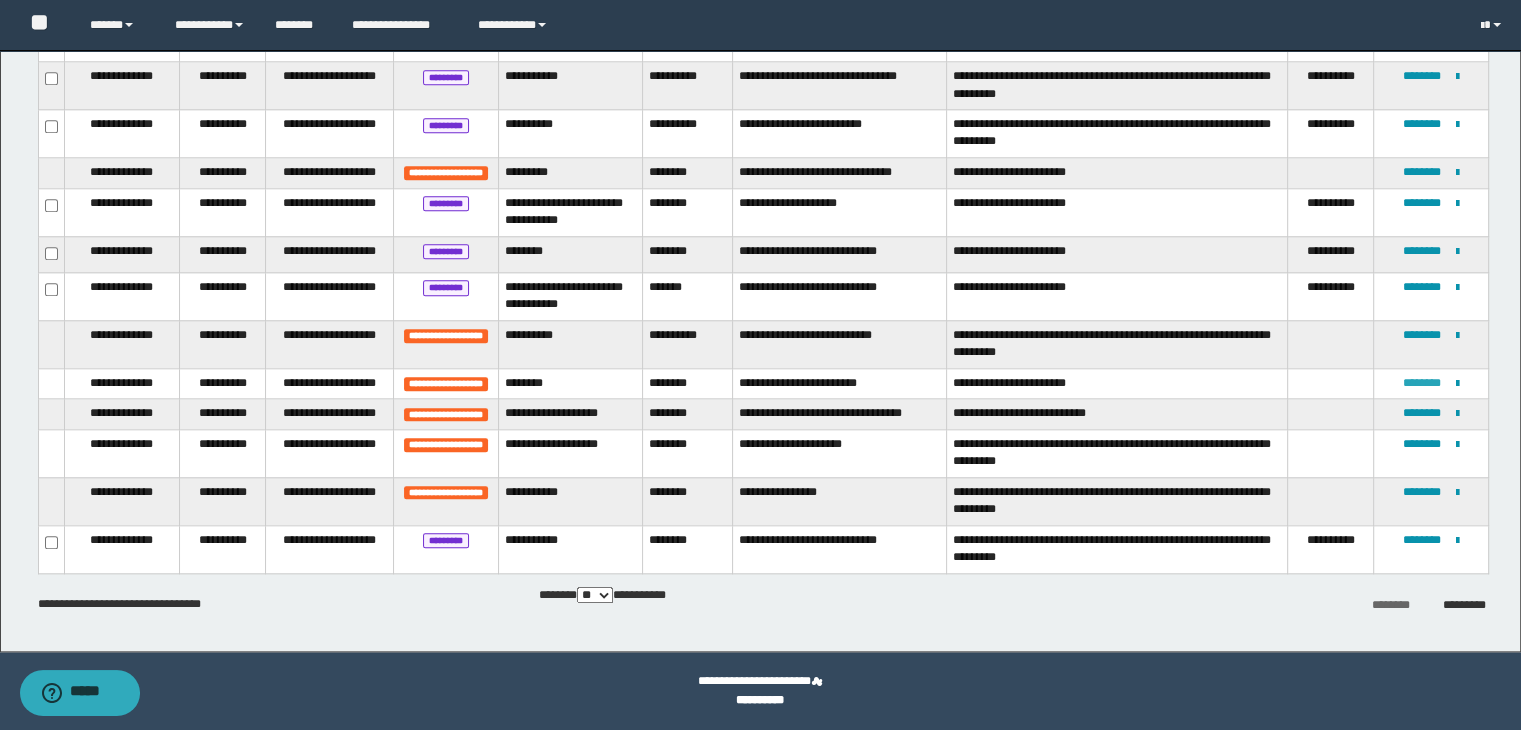 click on "********" at bounding box center [1422, 383] 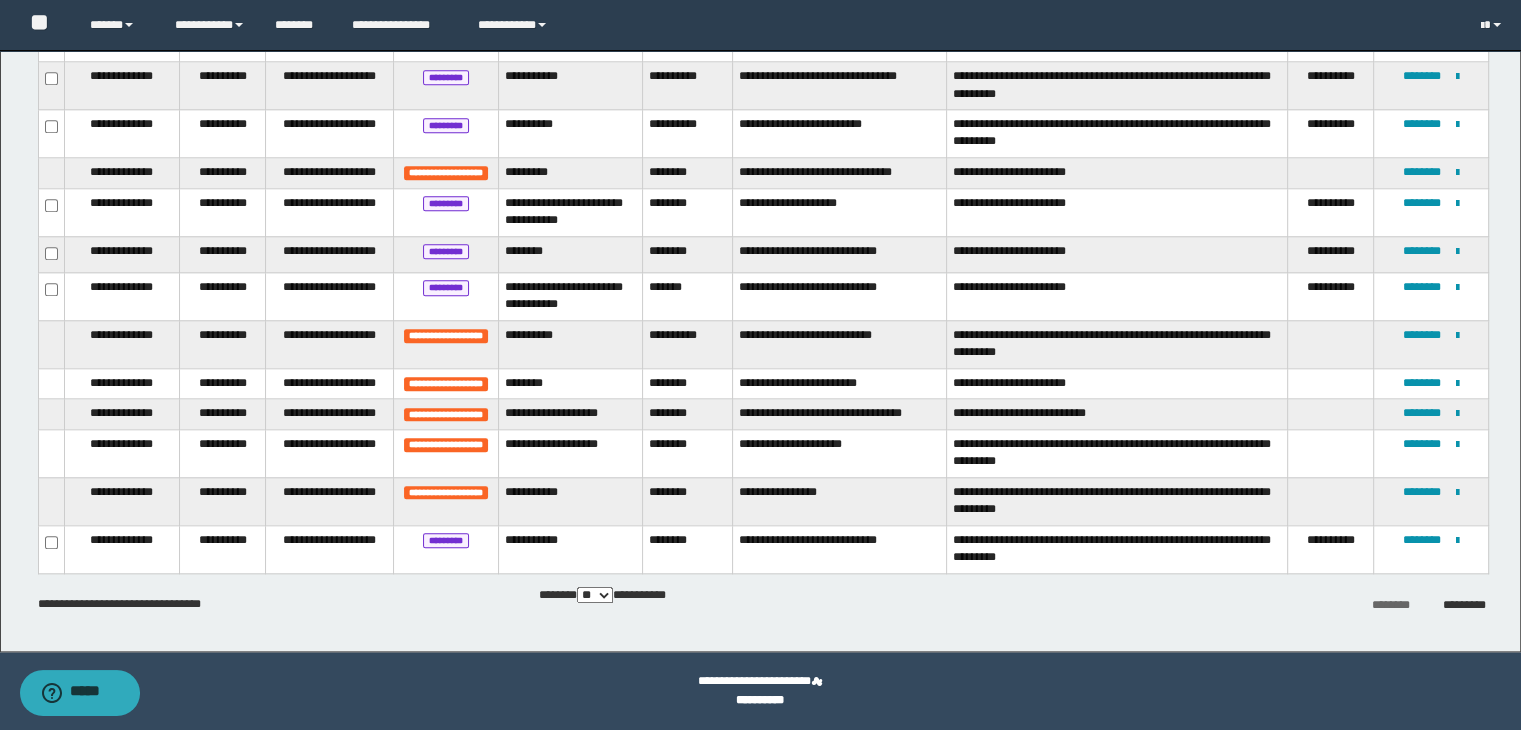 scroll, scrollTop: 31, scrollLeft: 0, axis: vertical 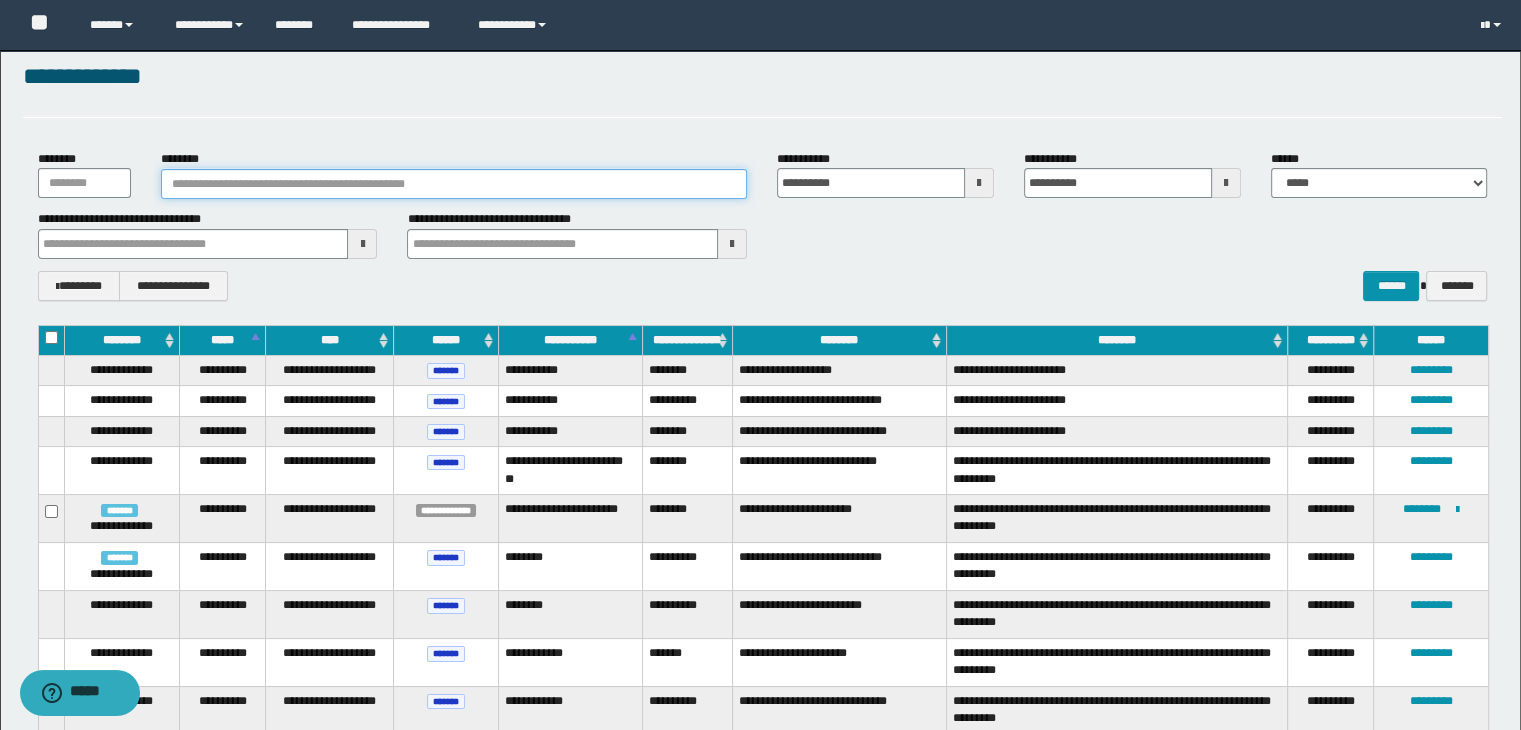 click on "********" at bounding box center [454, 184] 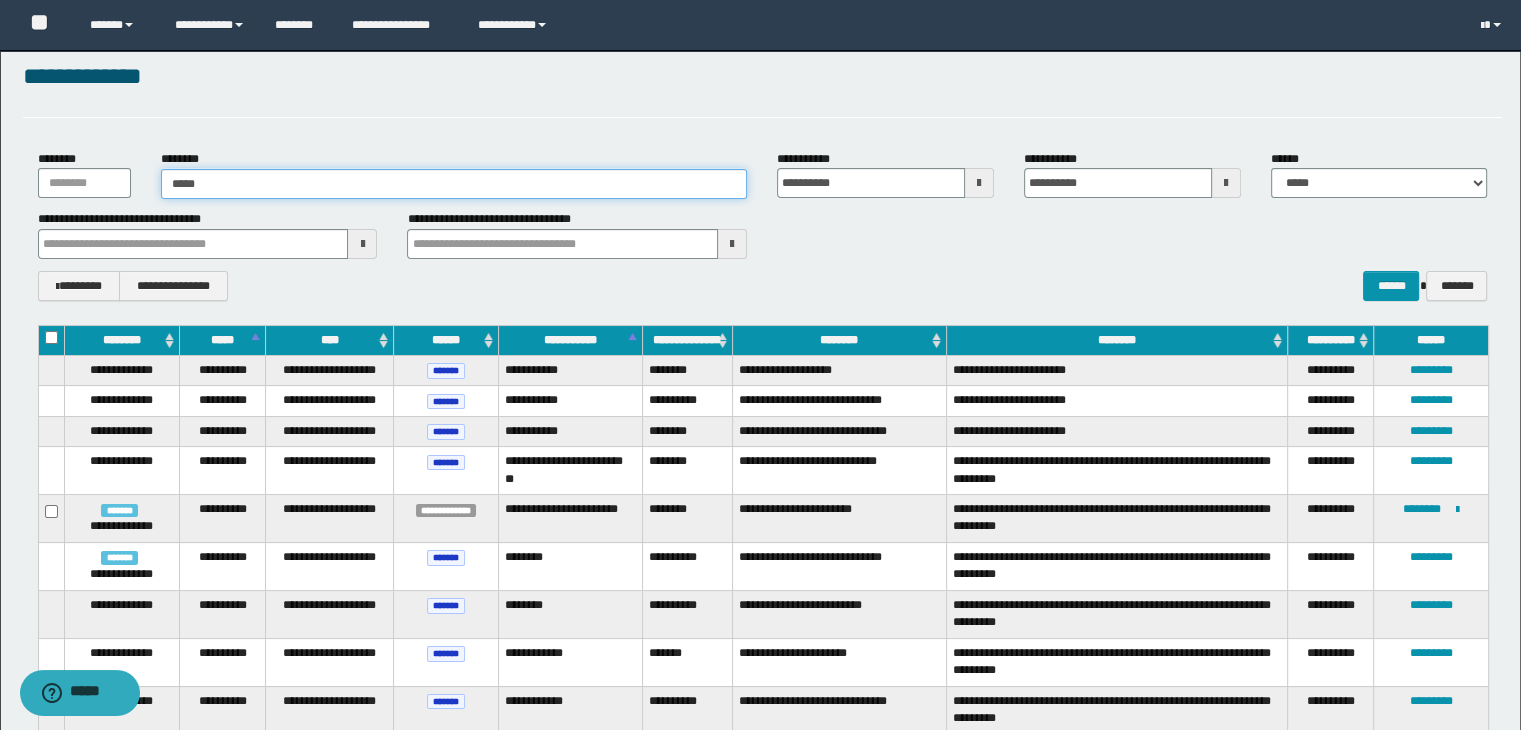 type on "******" 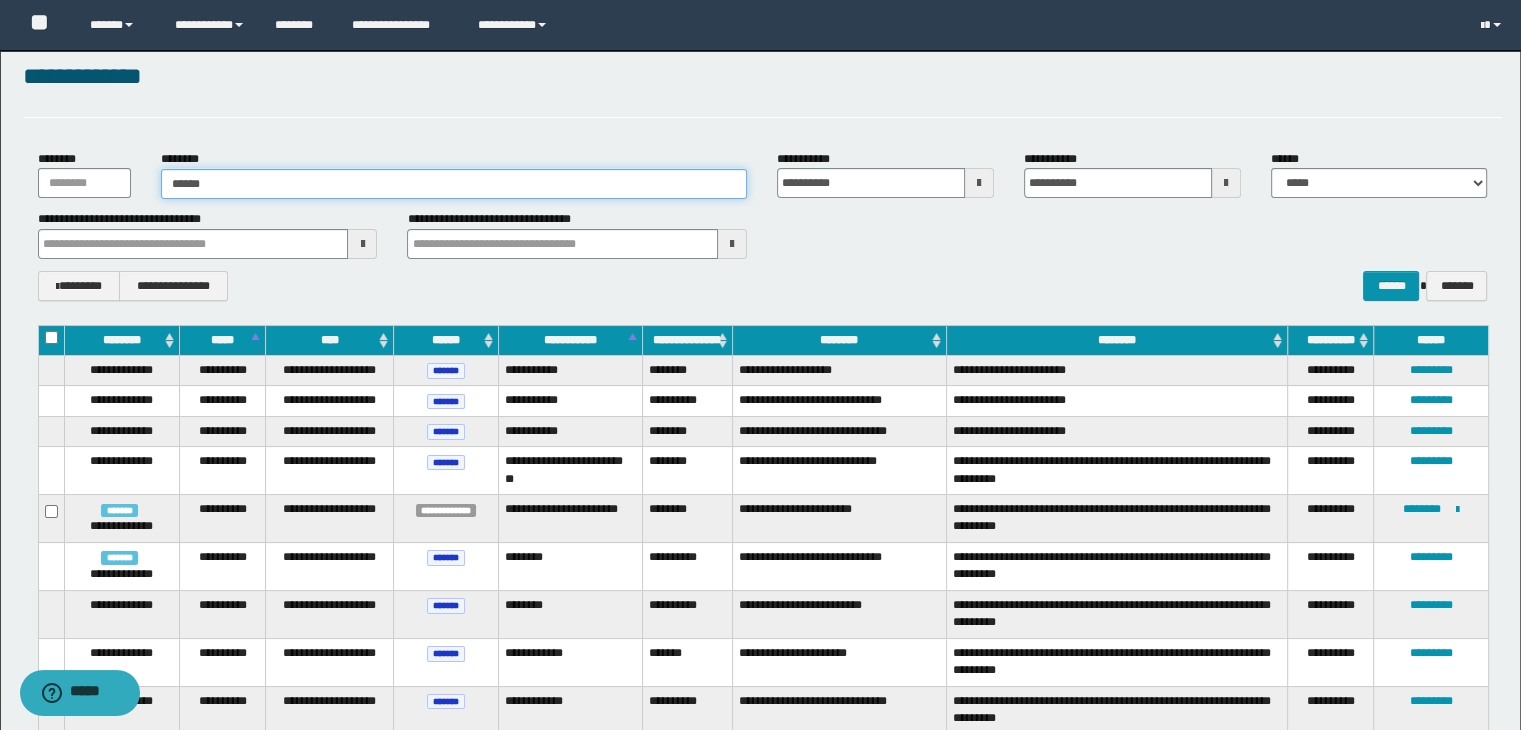 type on "******" 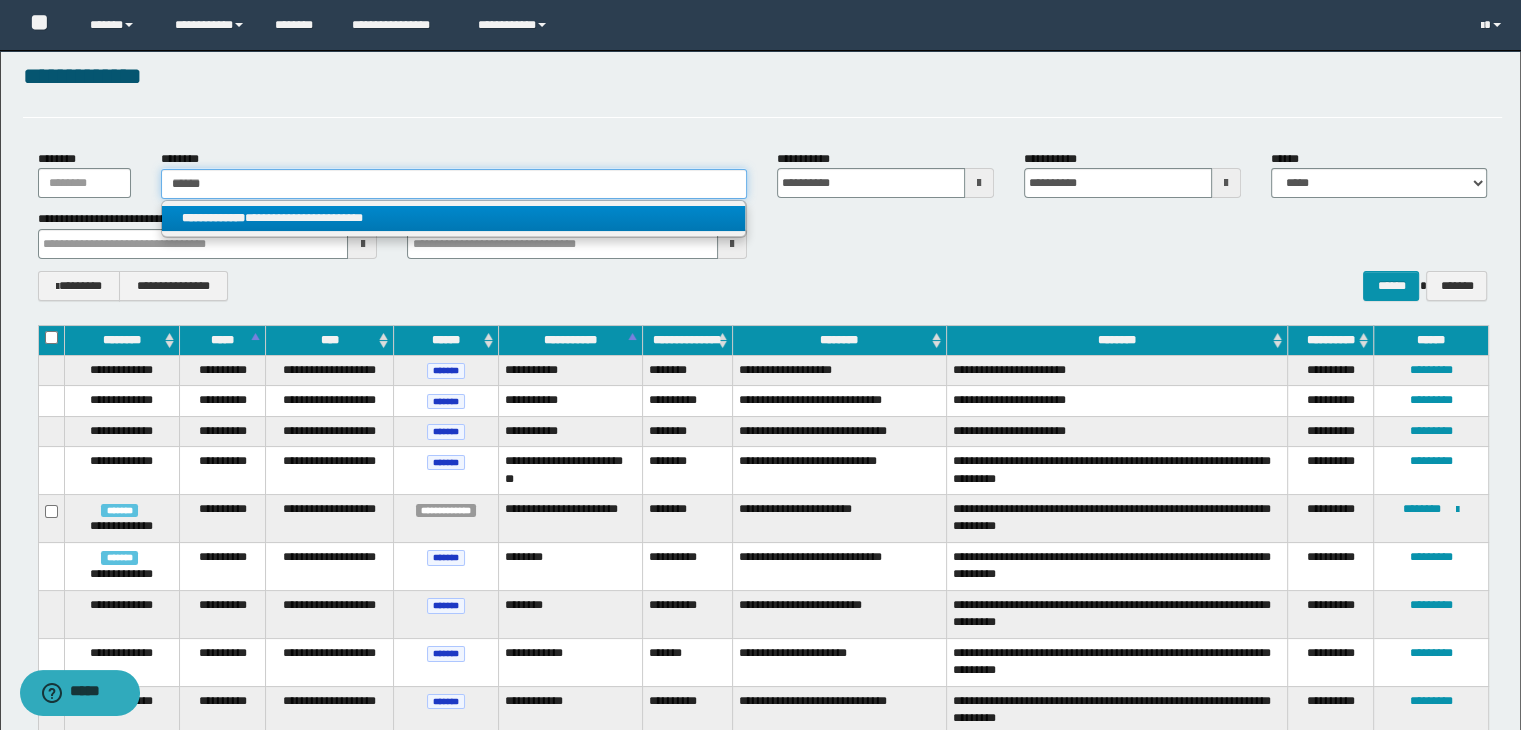 type on "******" 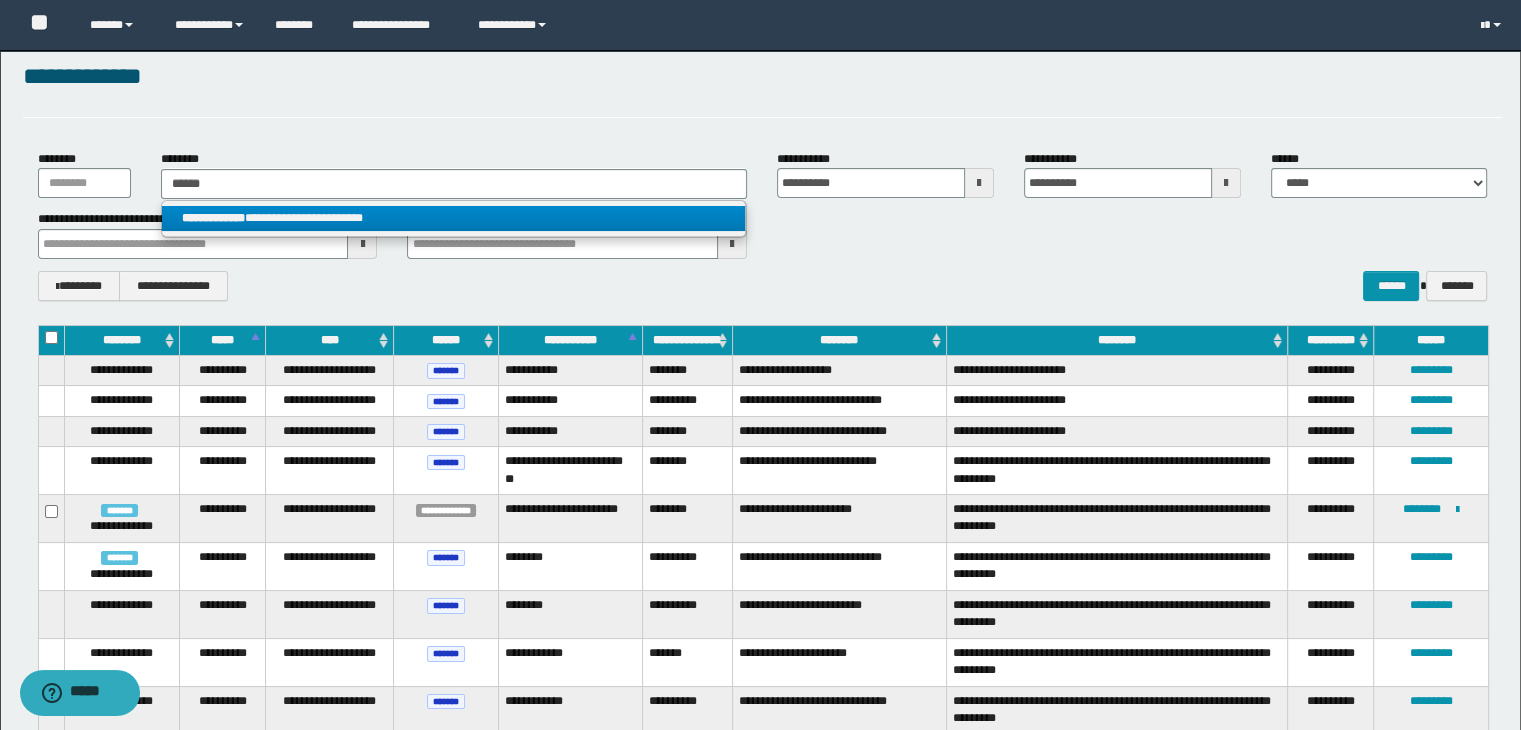 click on "**********" at bounding box center [454, 218] 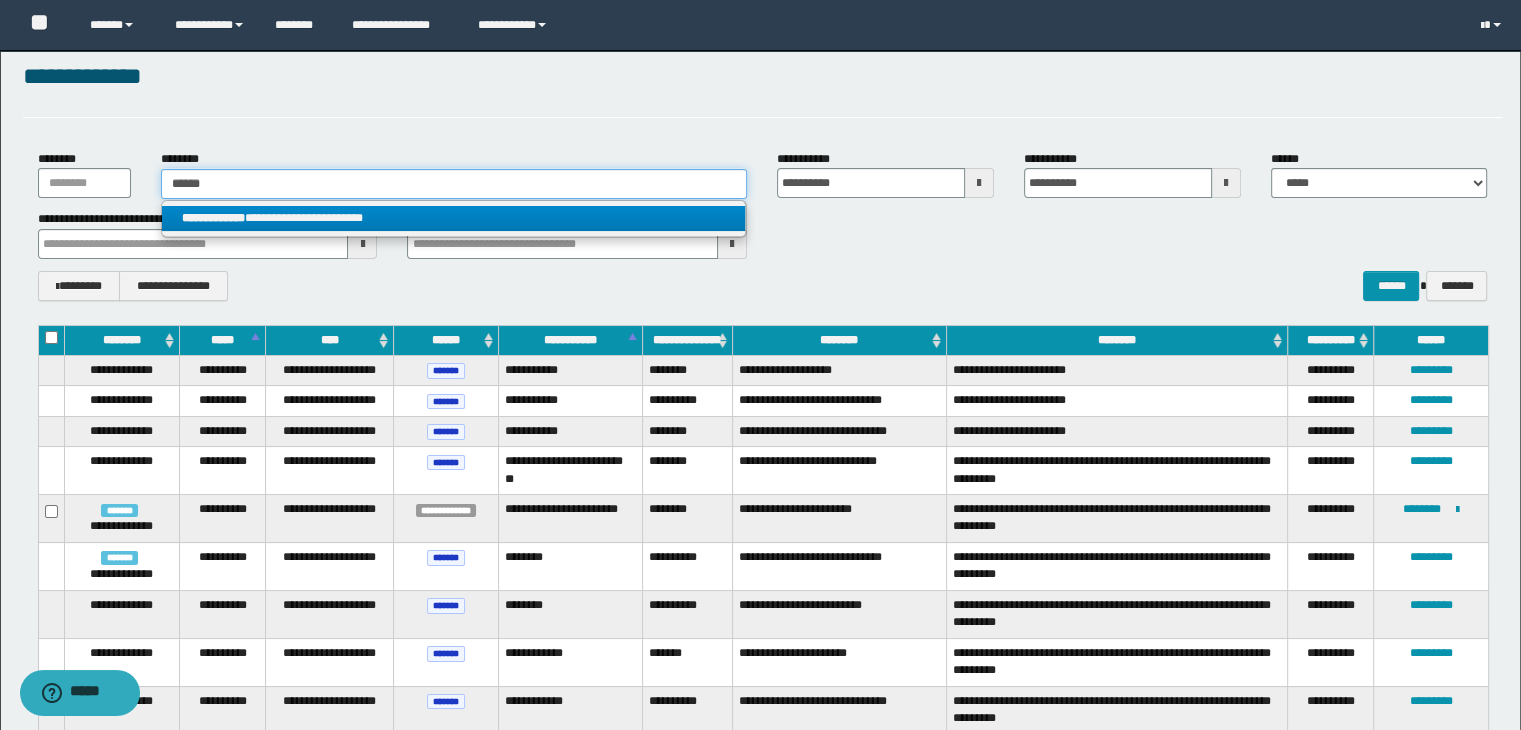 type 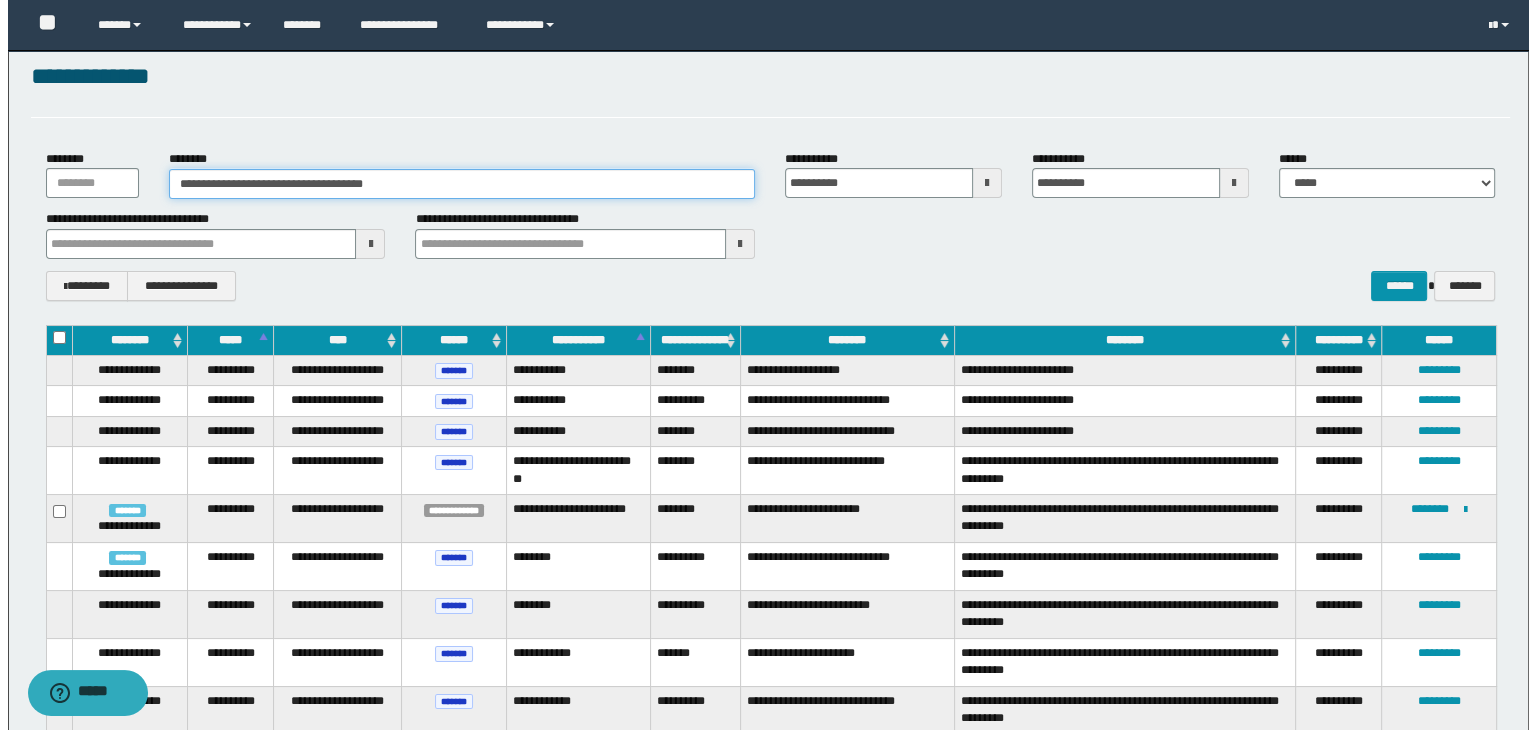 scroll, scrollTop: 0, scrollLeft: 0, axis: both 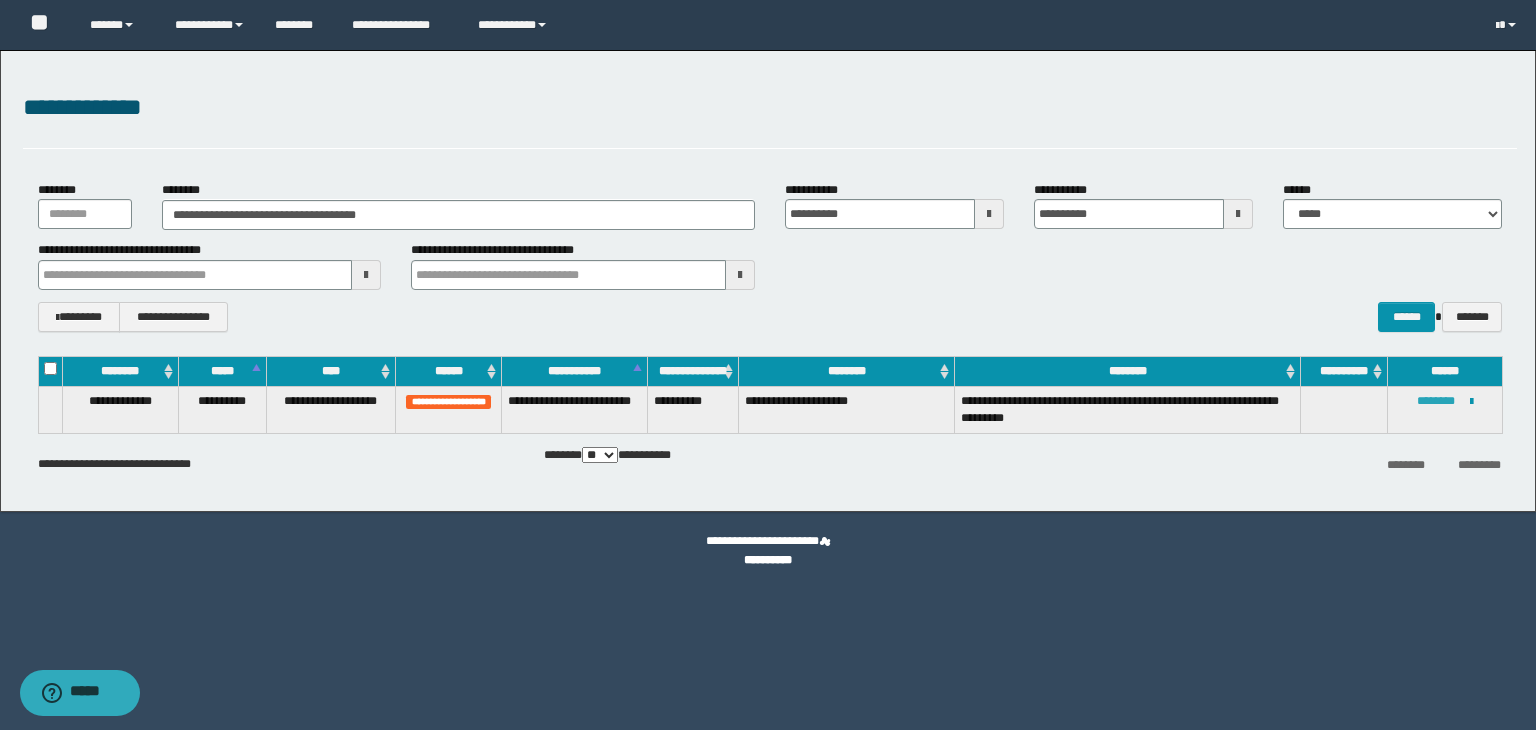 click on "********" at bounding box center [1436, 401] 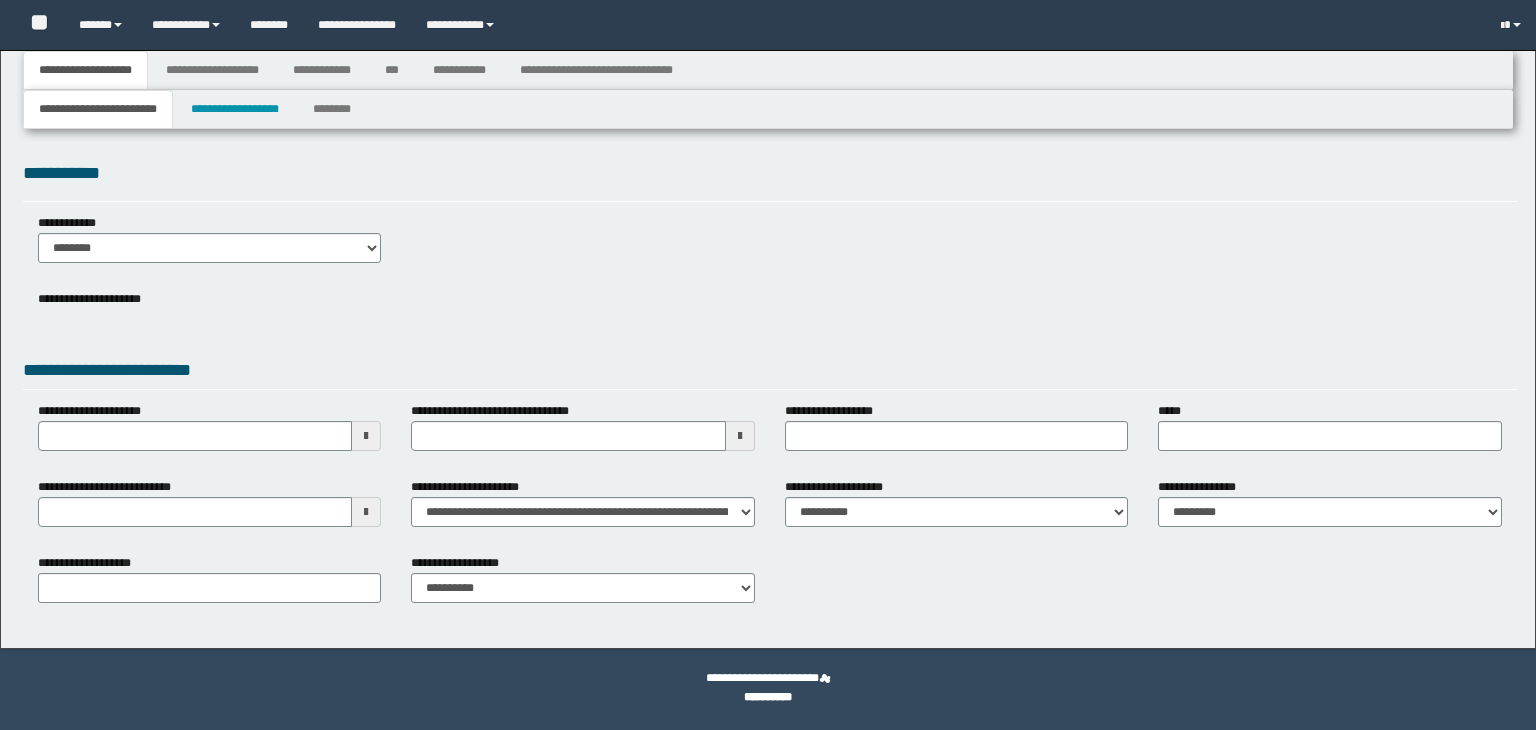 type 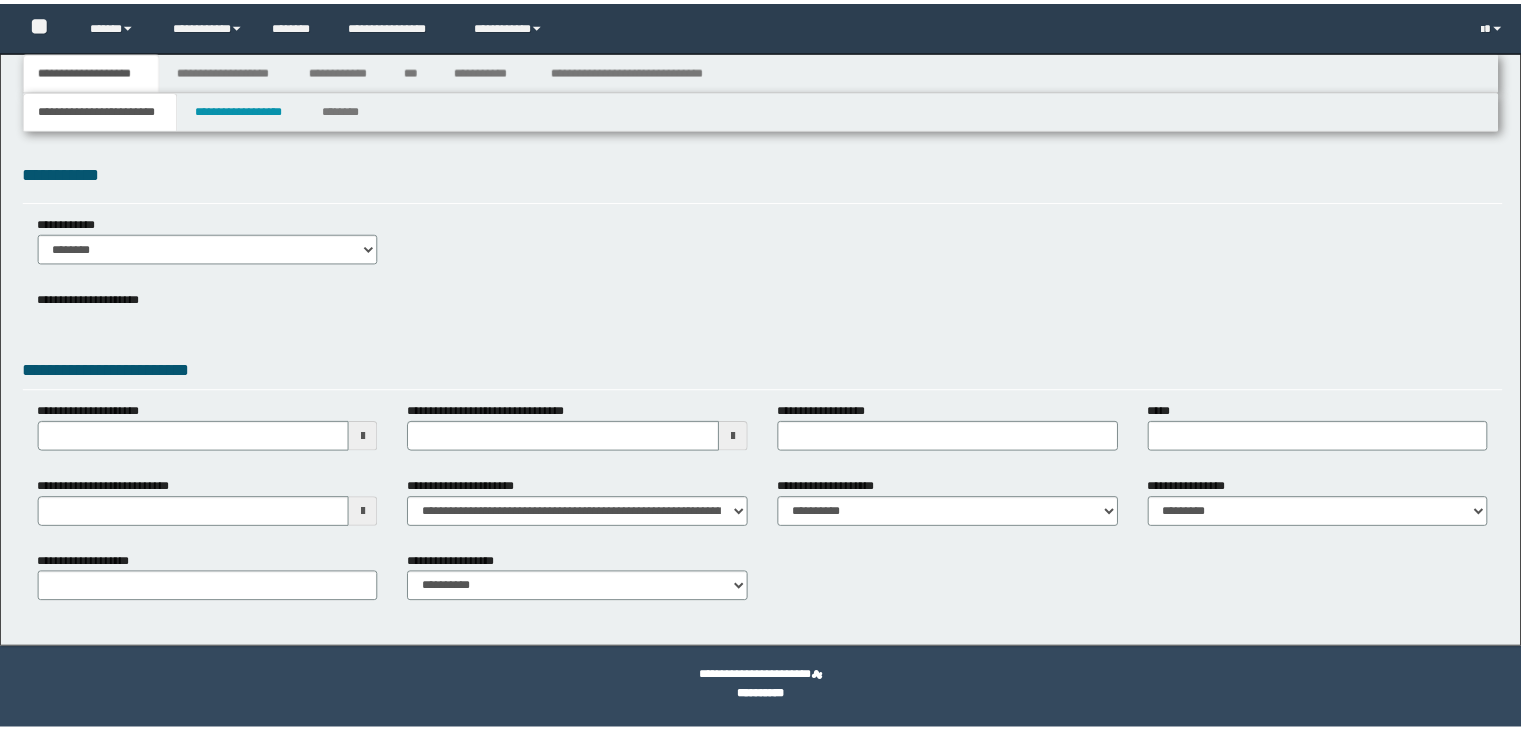 scroll, scrollTop: 0, scrollLeft: 0, axis: both 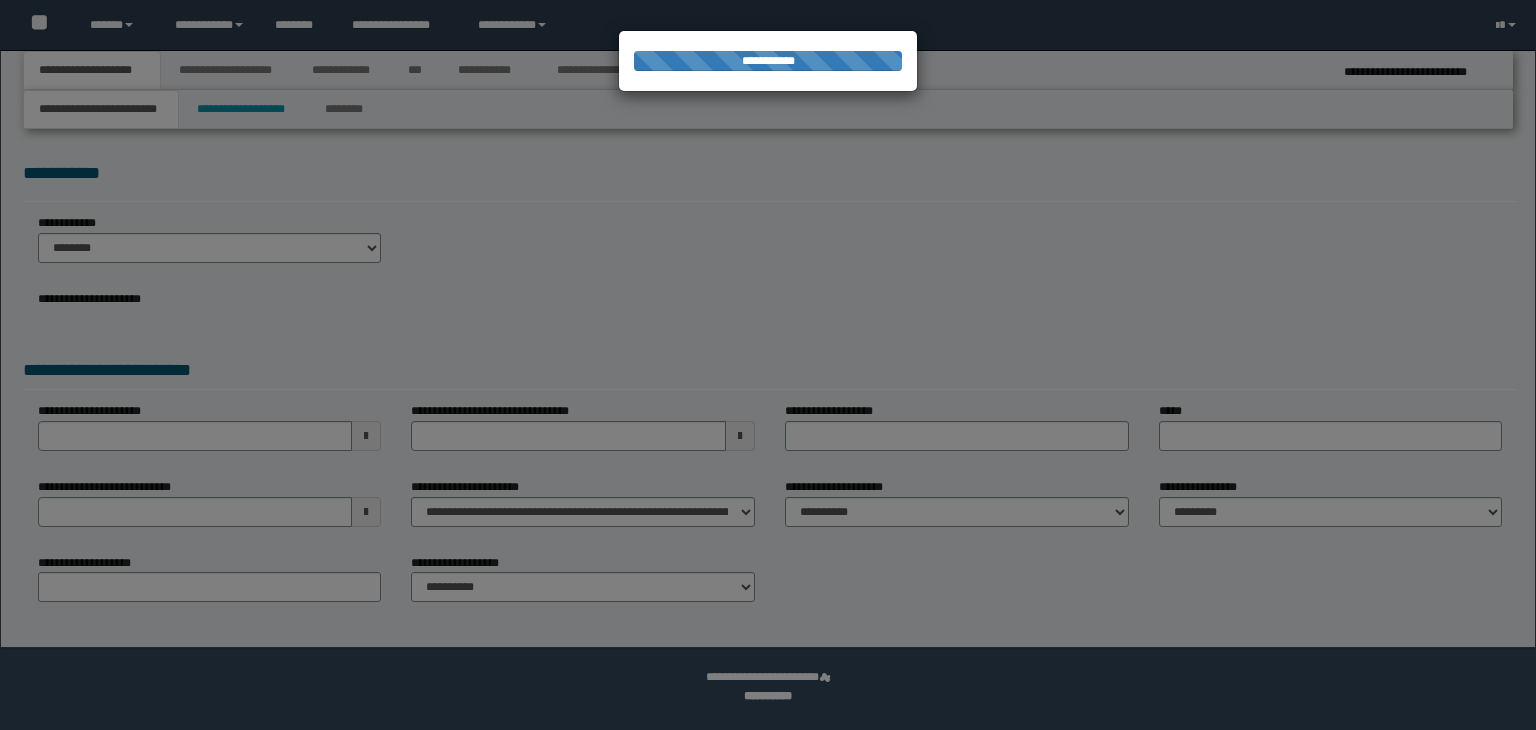 type on "**********" 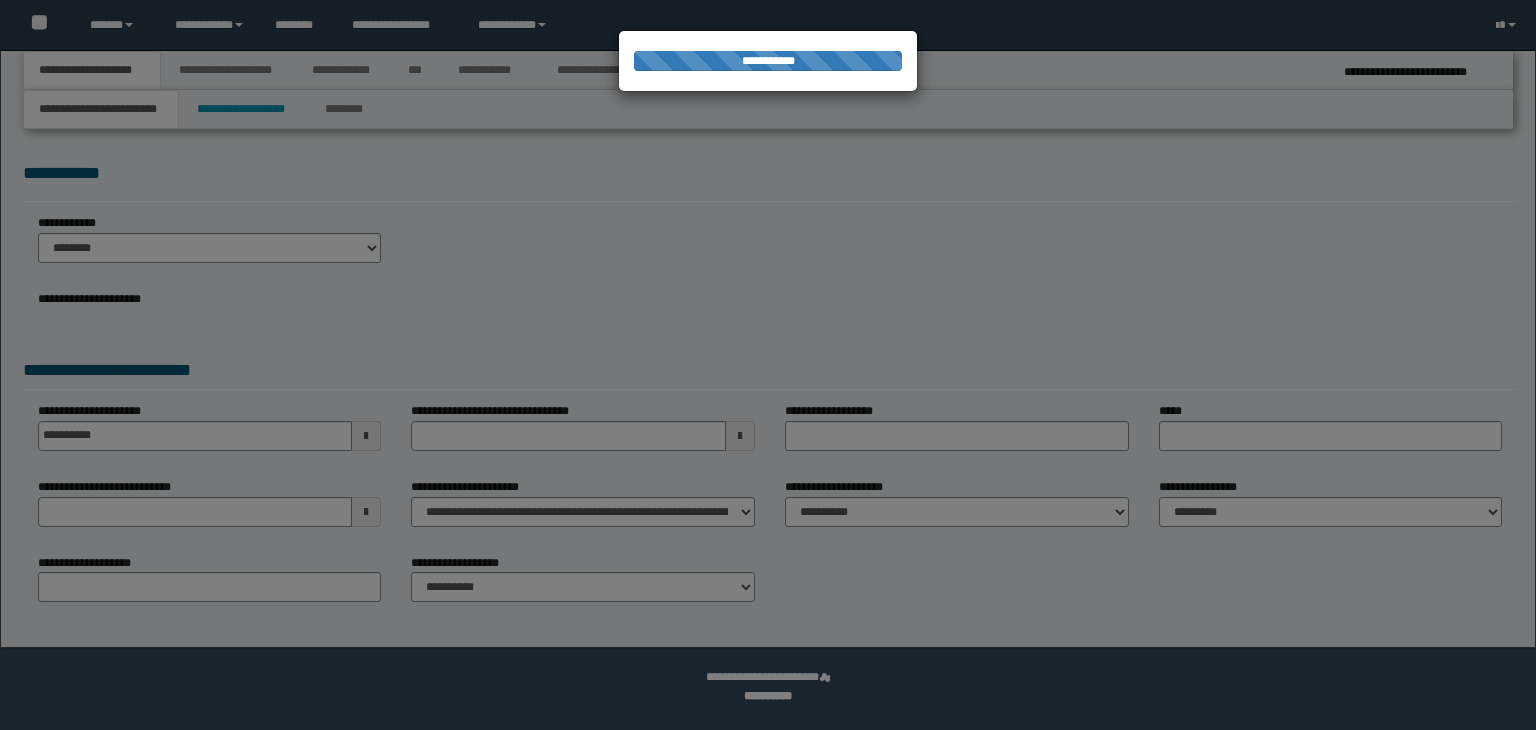 select on "*" 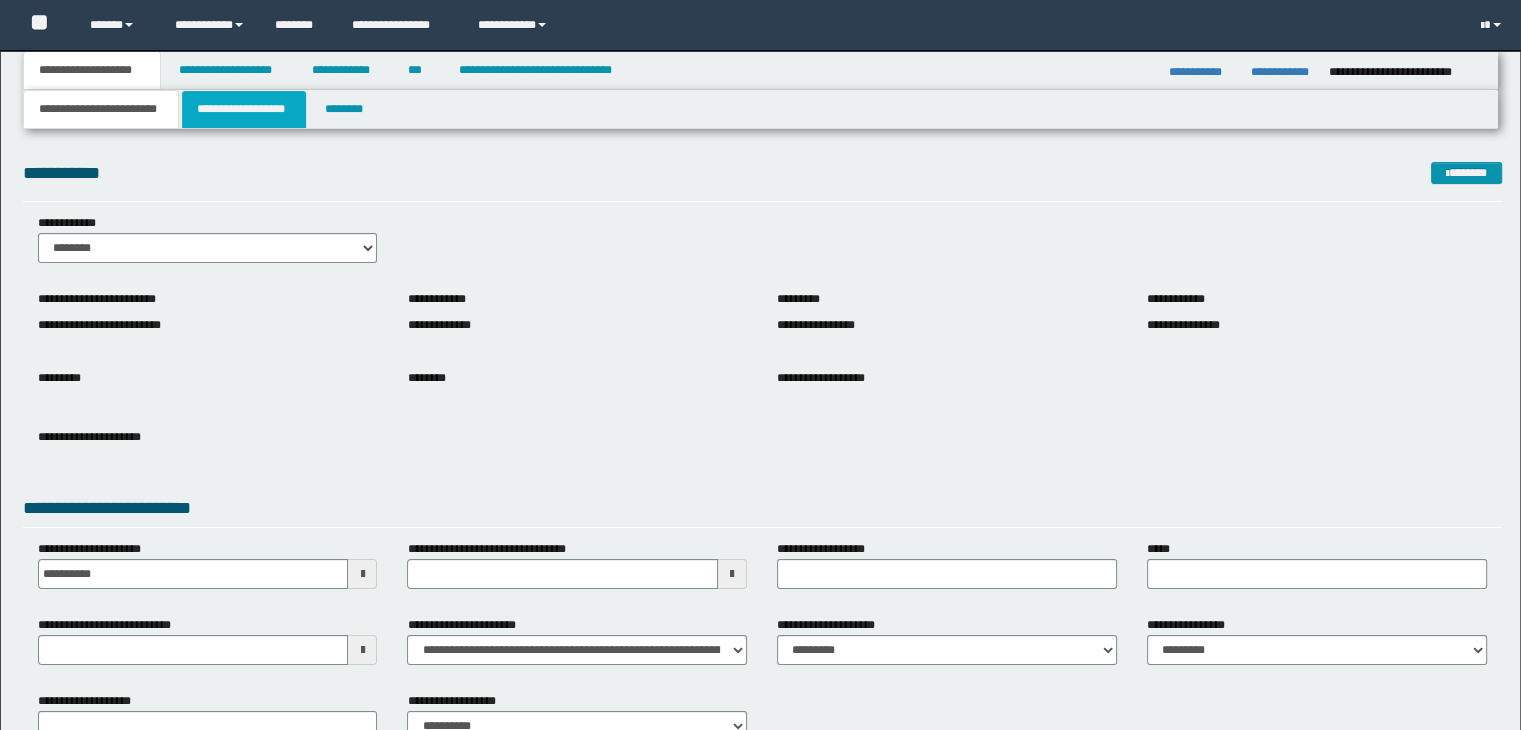 click on "**********" at bounding box center [244, 109] 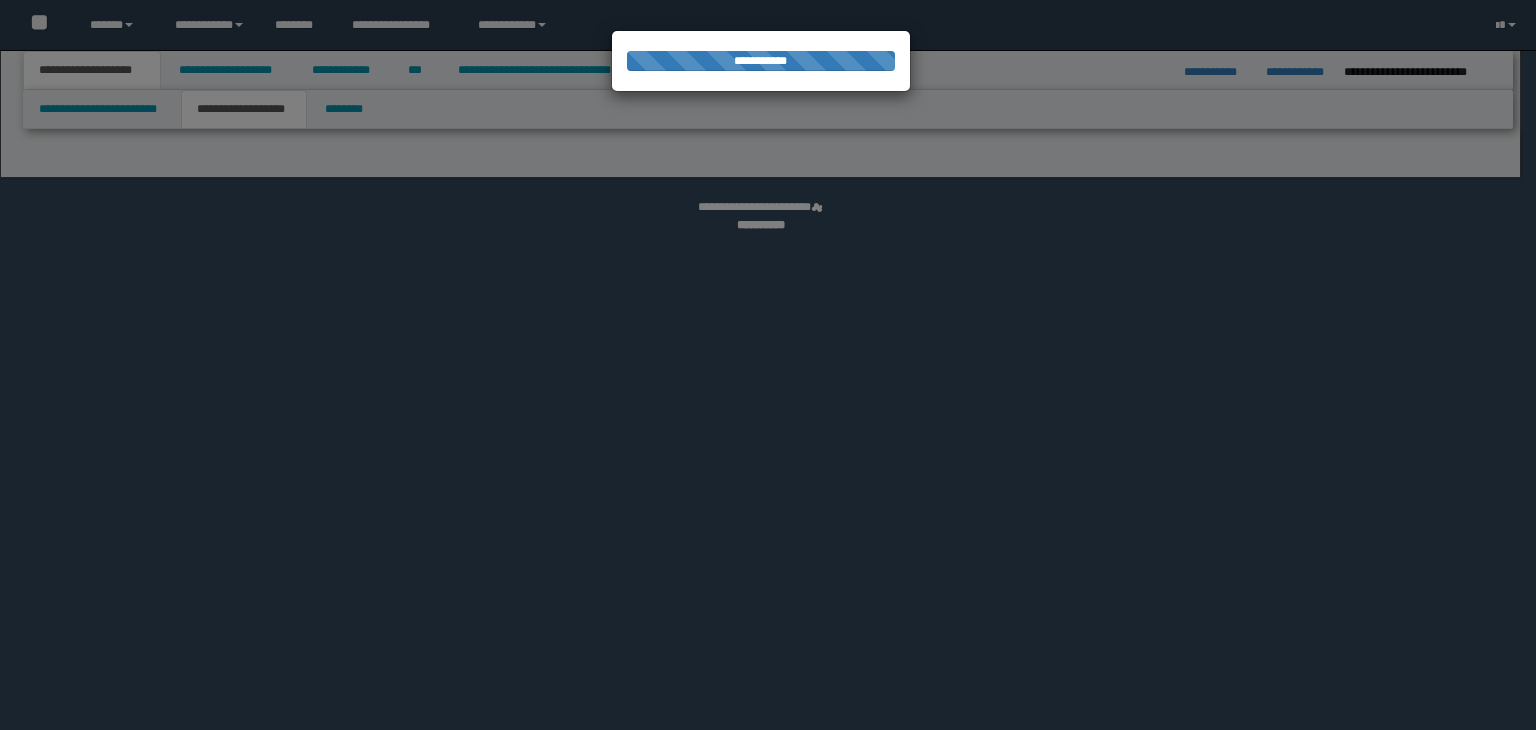 select on "*" 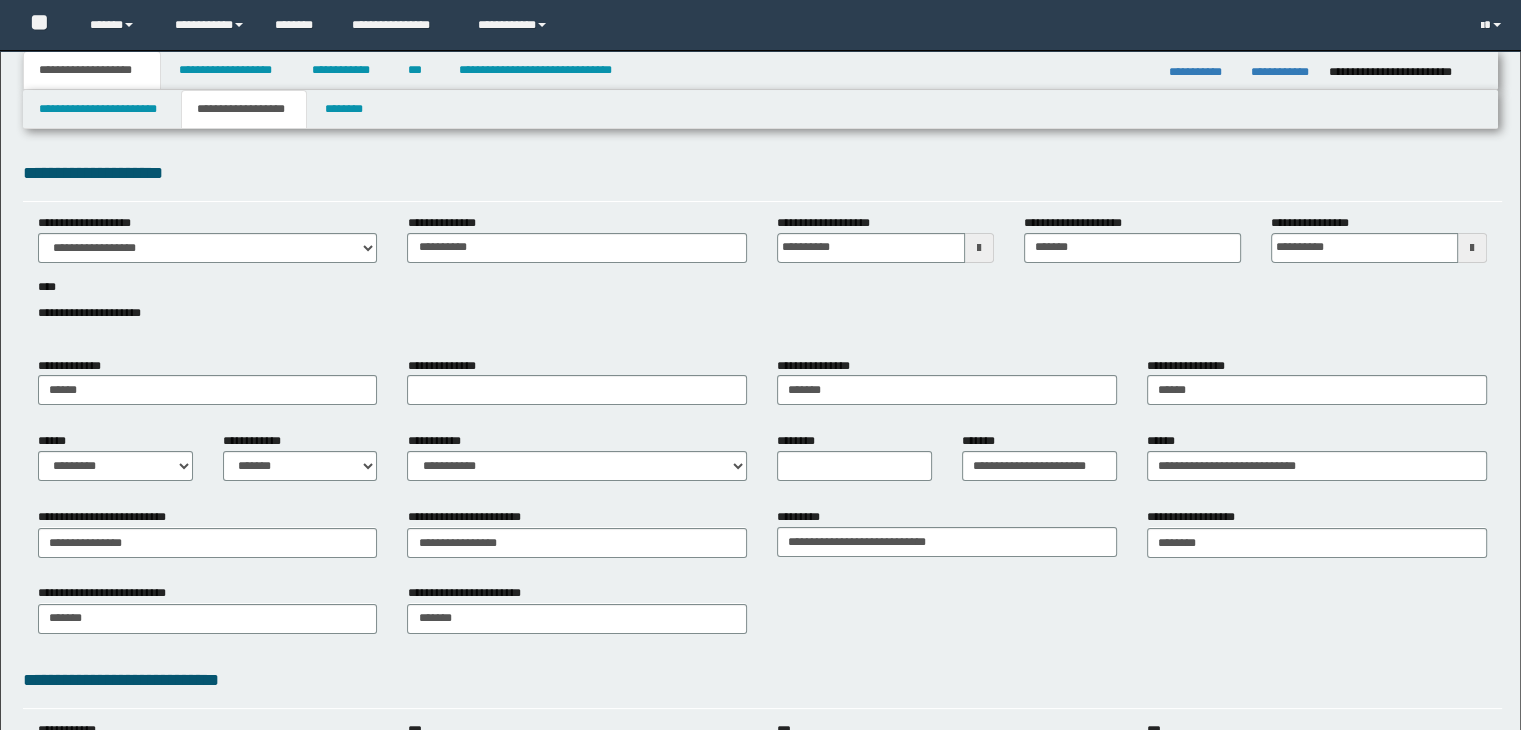 scroll, scrollTop: 0, scrollLeft: 0, axis: both 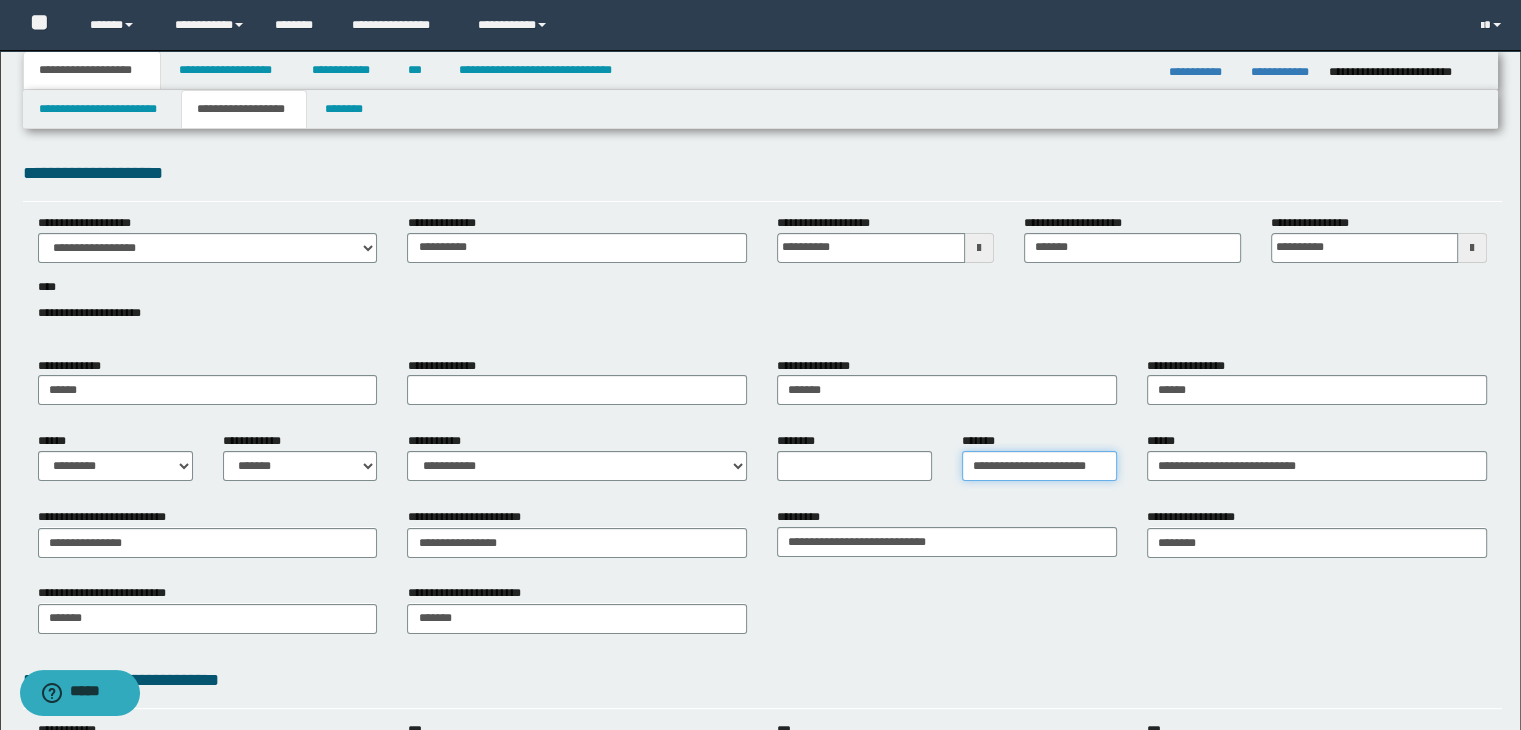 click on "**********" at bounding box center (1039, 466) 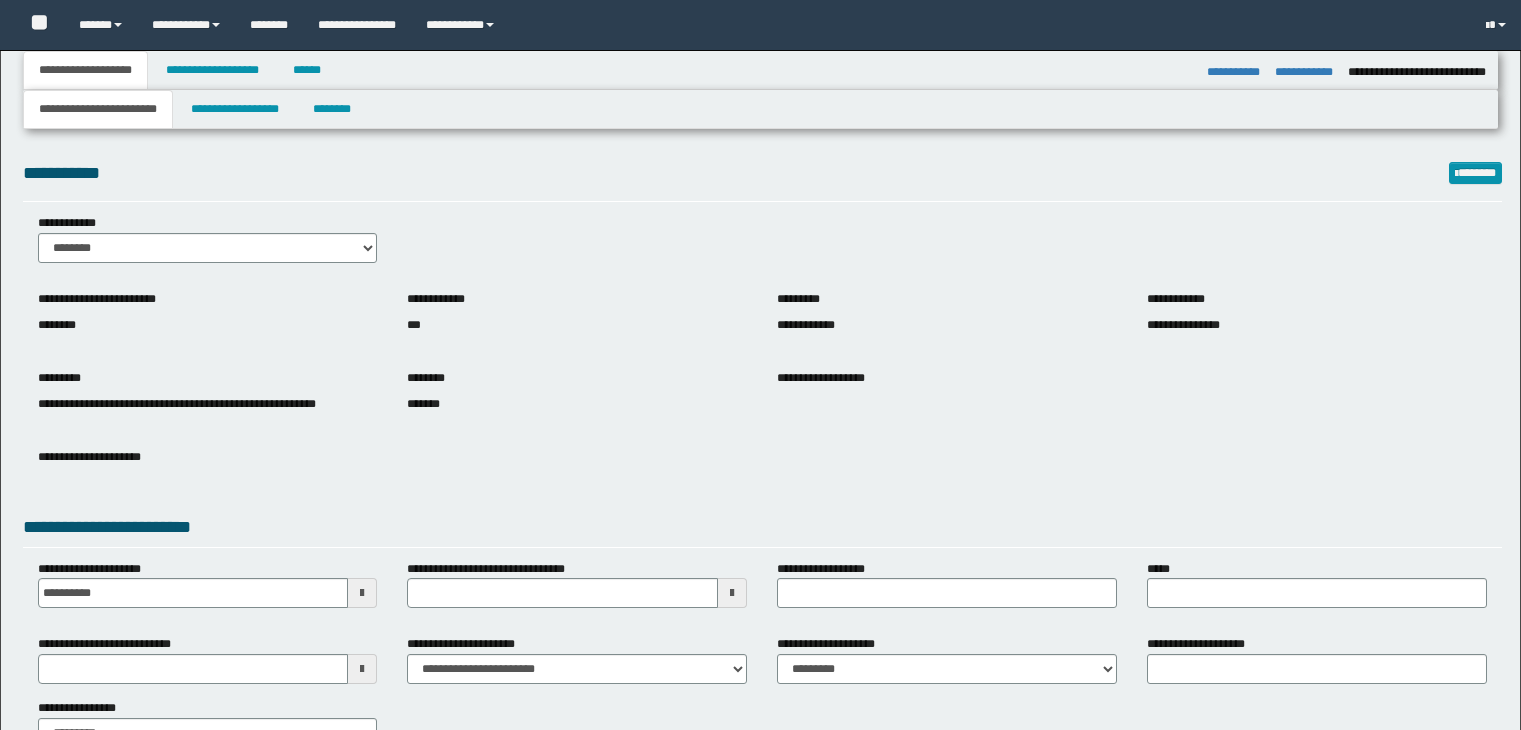 select on "*" 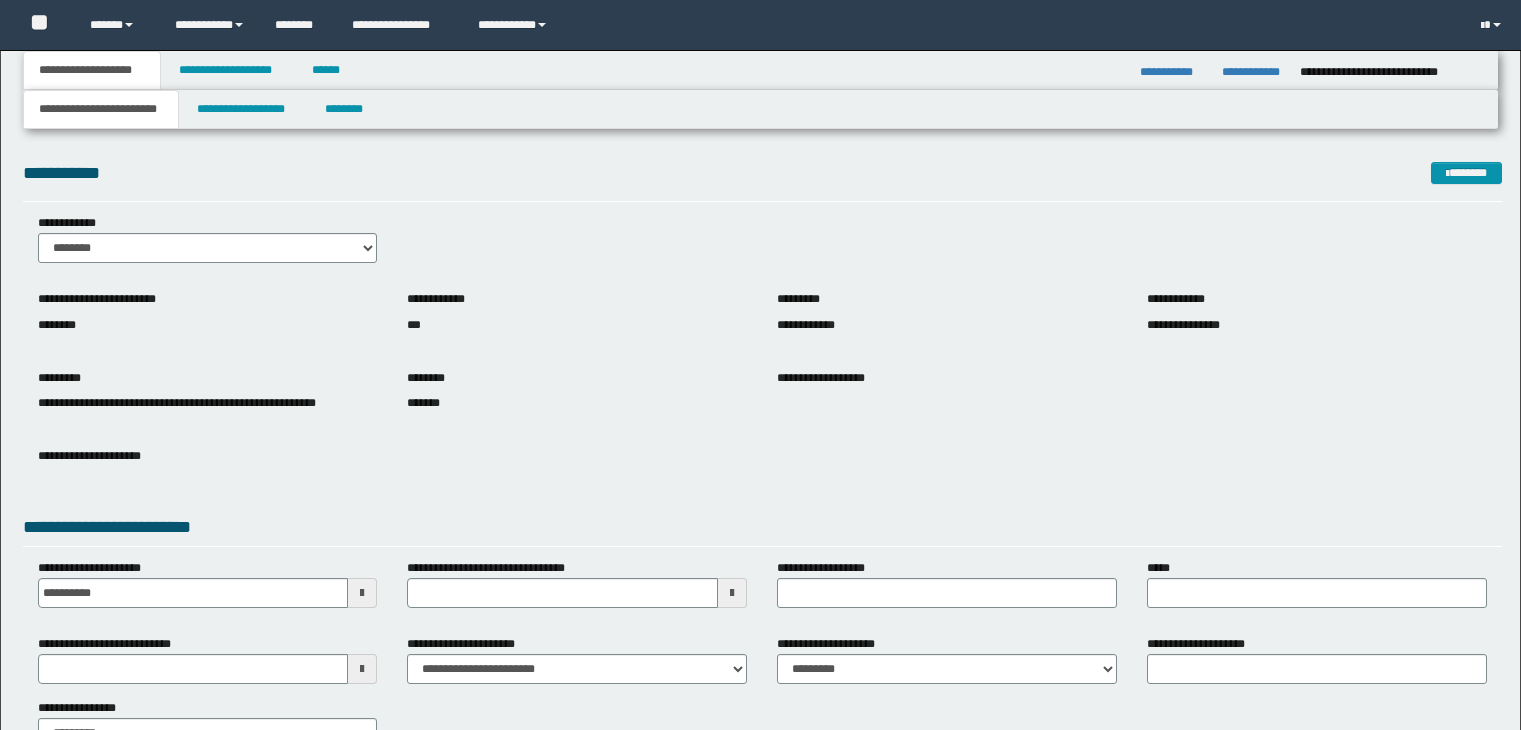 scroll, scrollTop: 0, scrollLeft: 0, axis: both 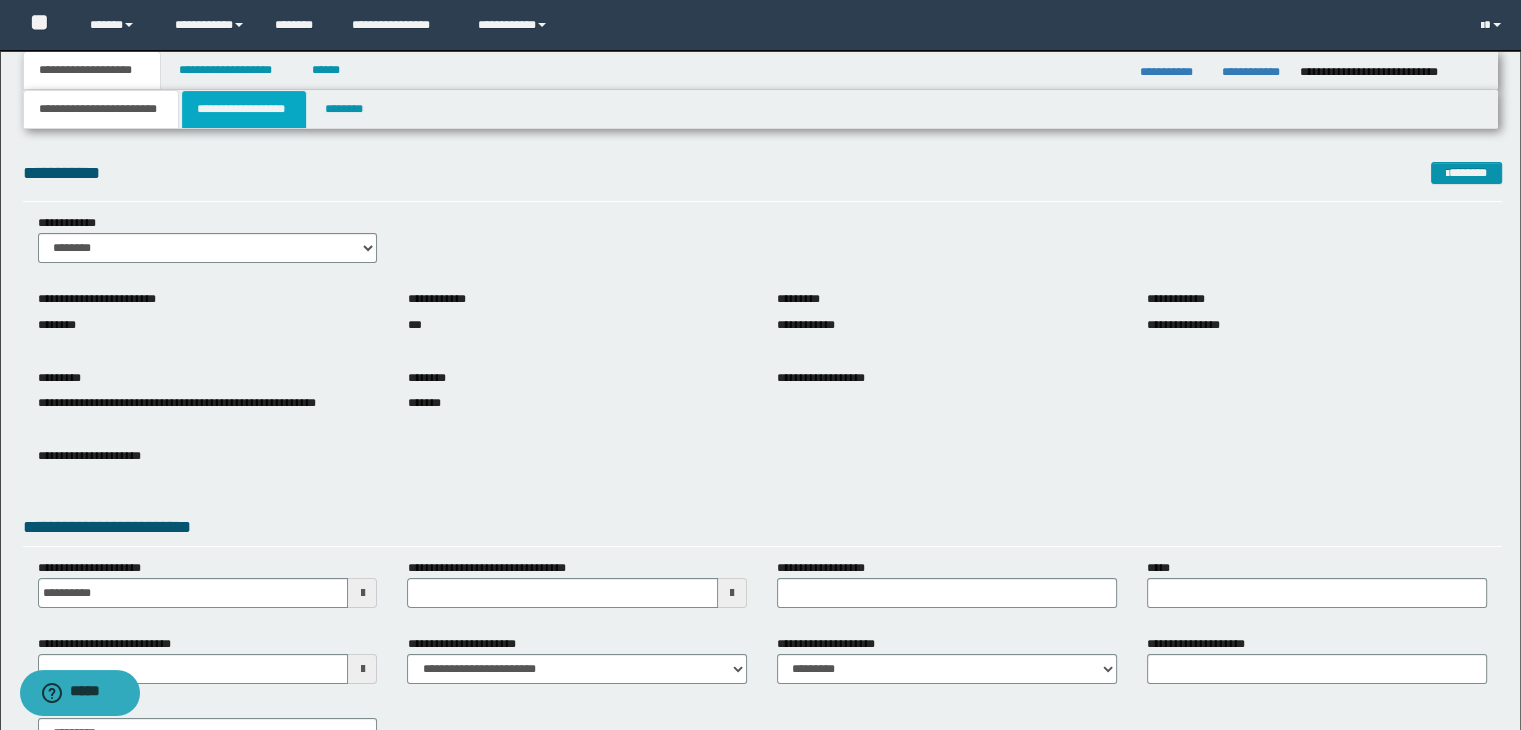click on "**********" at bounding box center [244, 109] 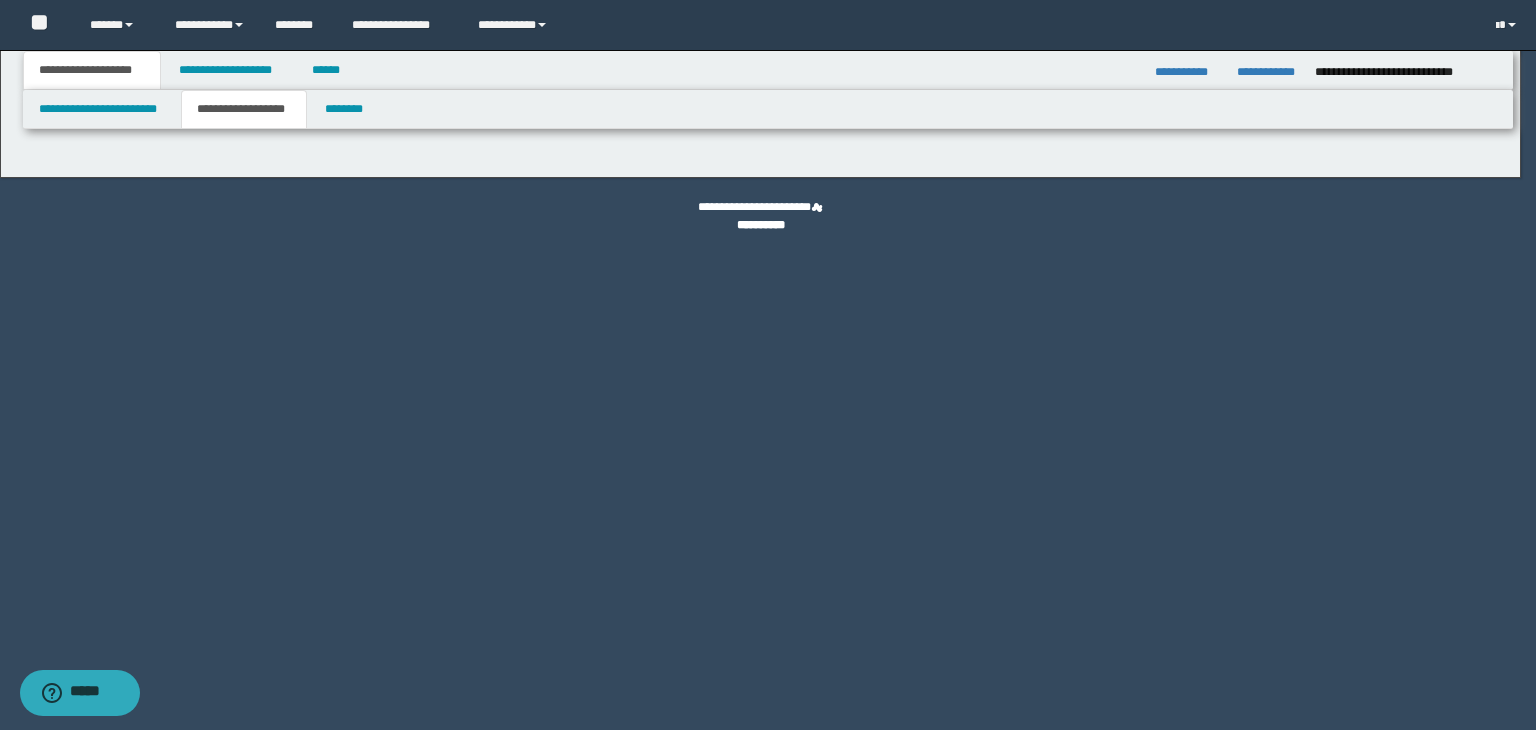 type on "********" 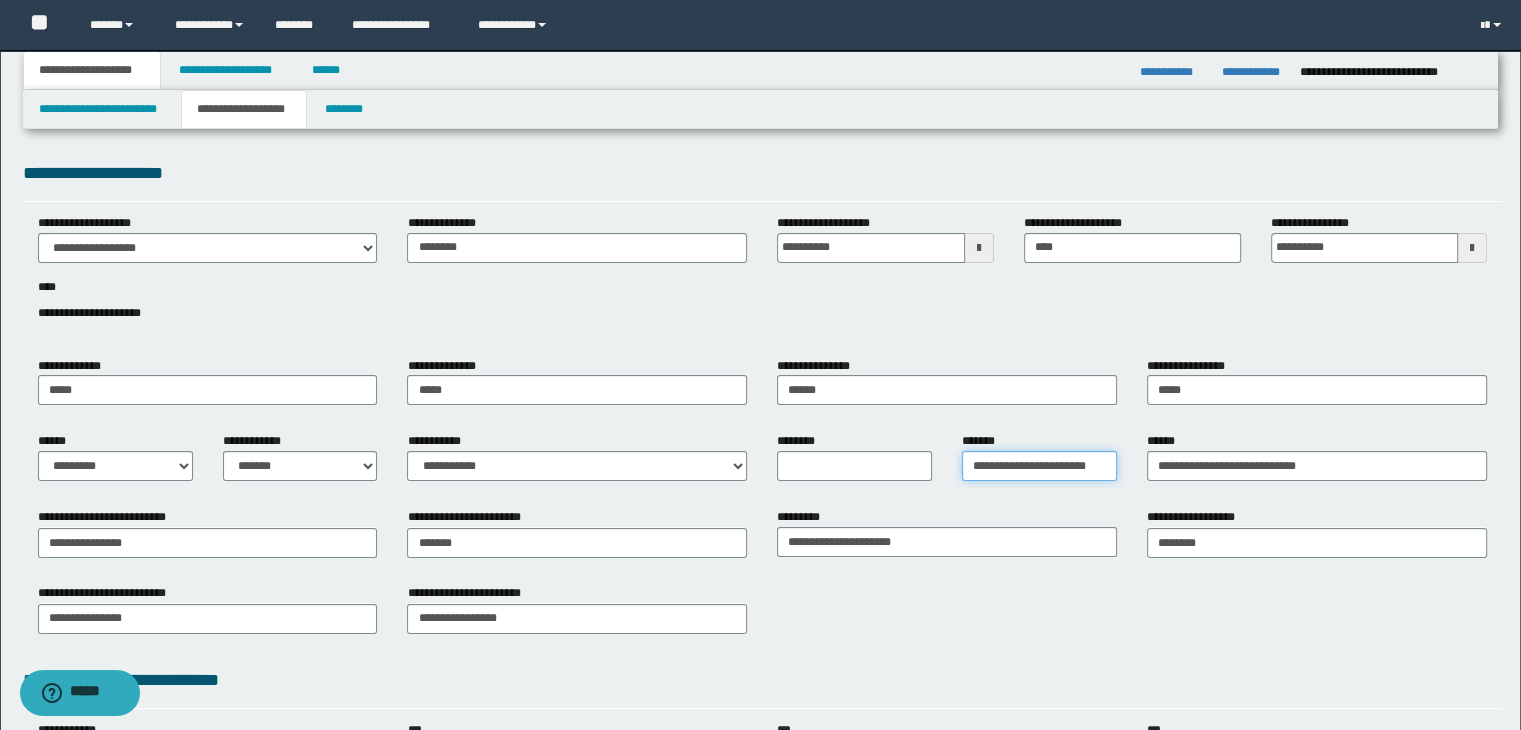 click on "**********" at bounding box center (1039, 466) 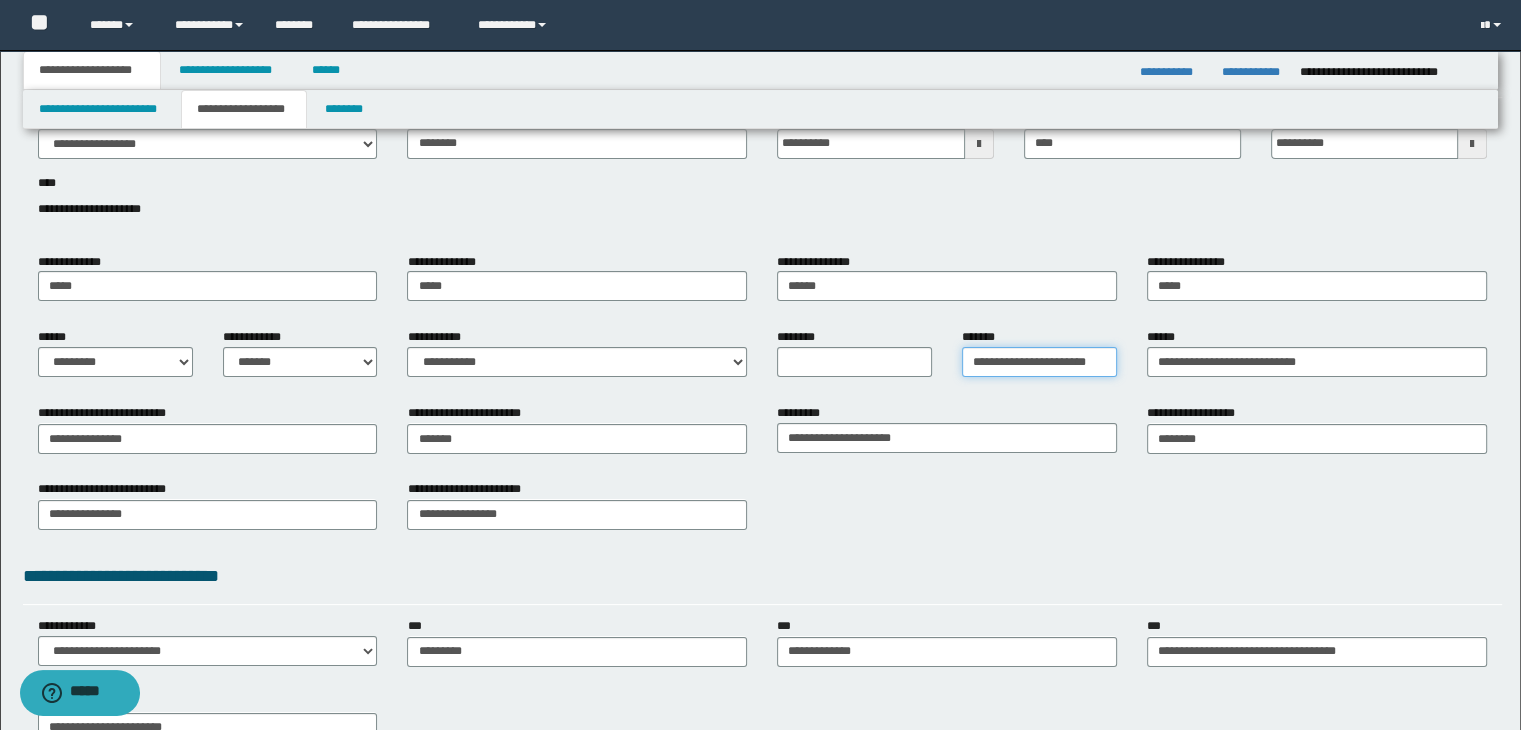 scroll, scrollTop: 376, scrollLeft: 0, axis: vertical 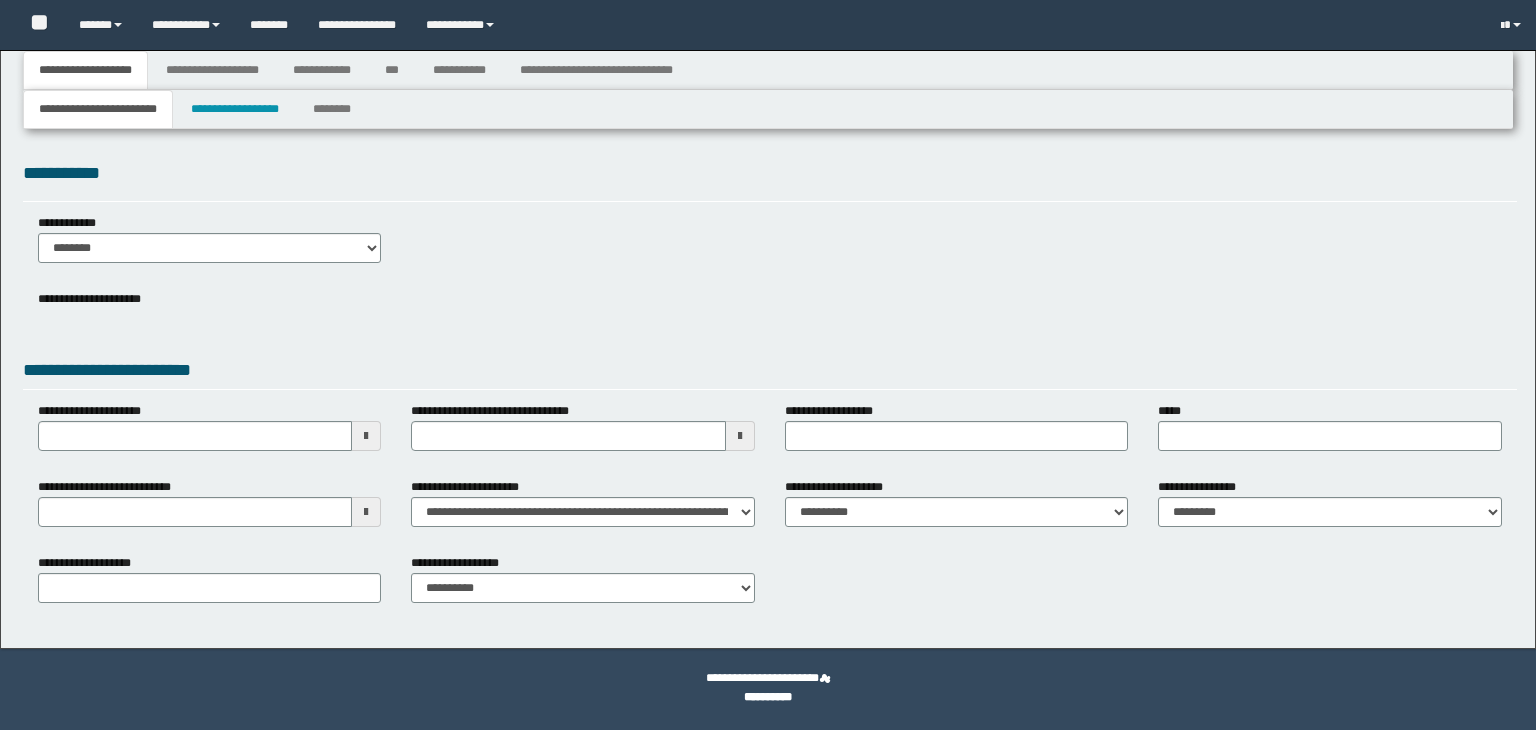 type 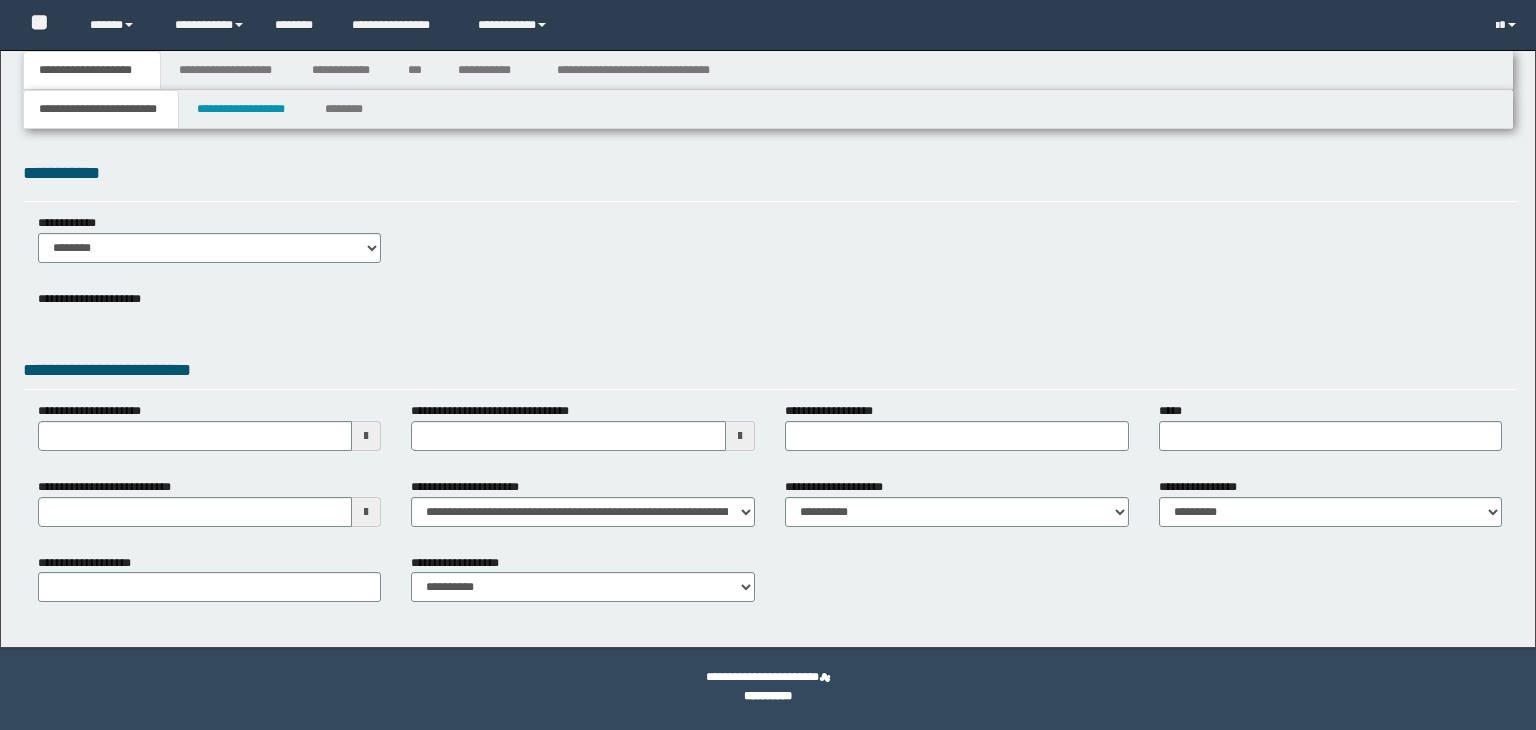 scroll, scrollTop: 0, scrollLeft: 0, axis: both 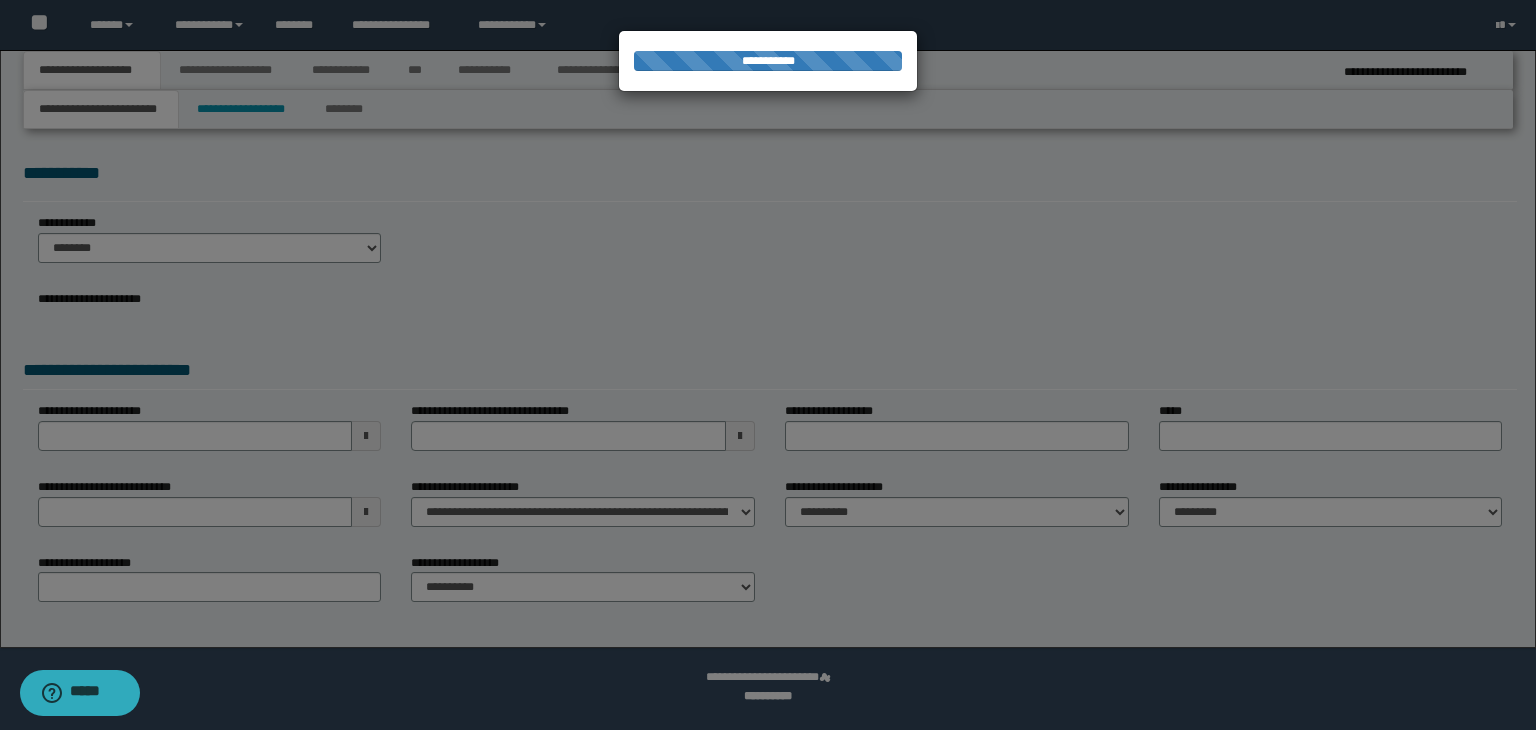 type on "**********" 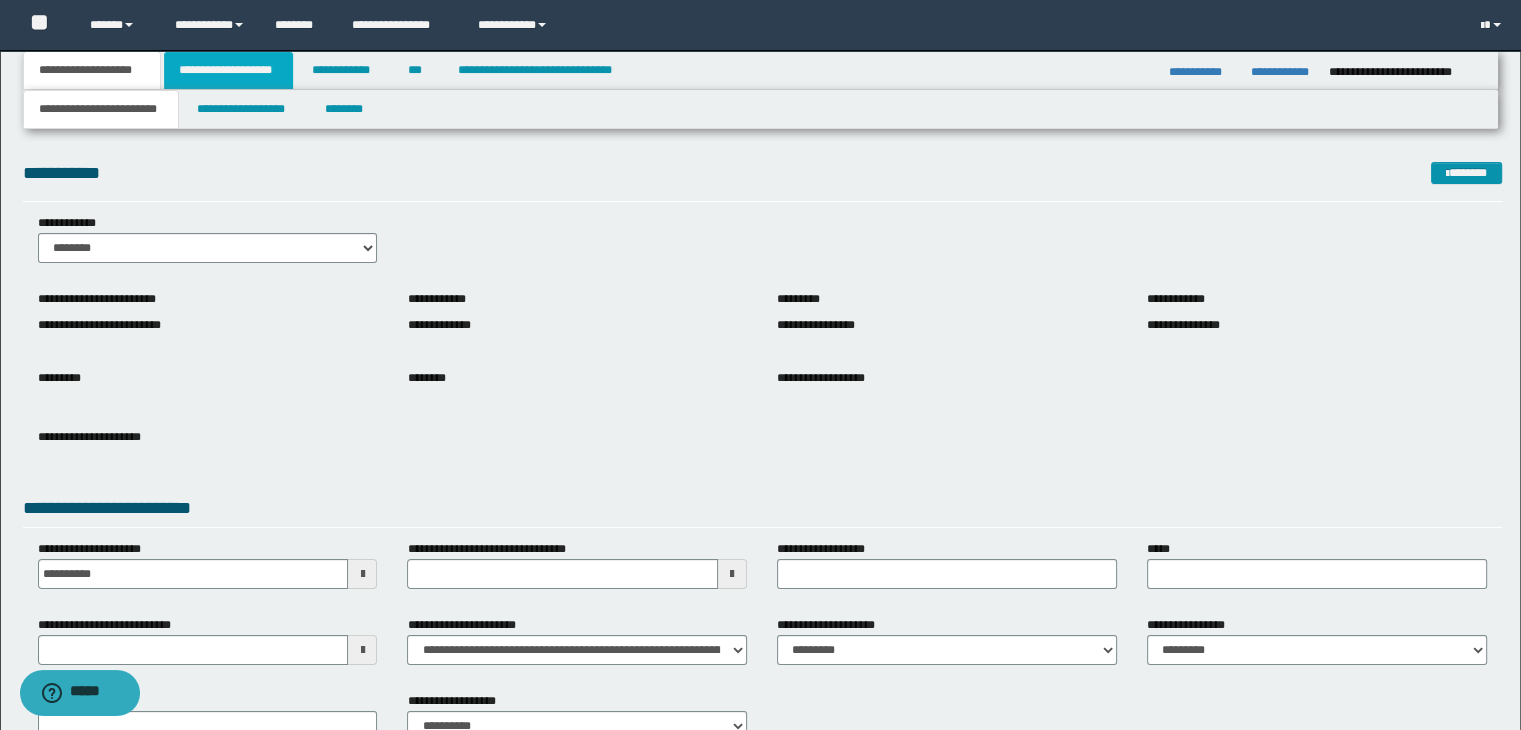 click on "**********" at bounding box center [228, 70] 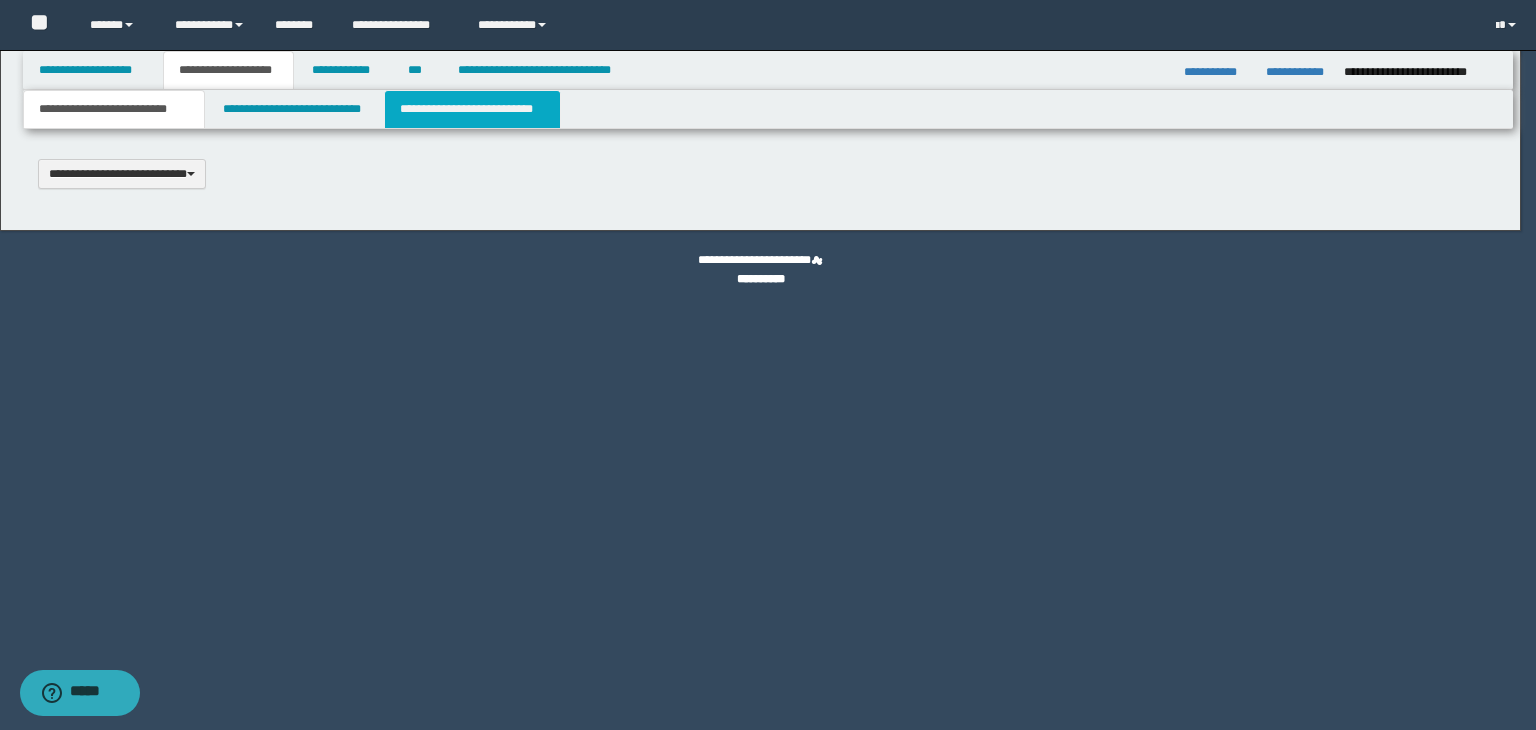 scroll, scrollTop: 0, scrollLeft: 0, axis: both 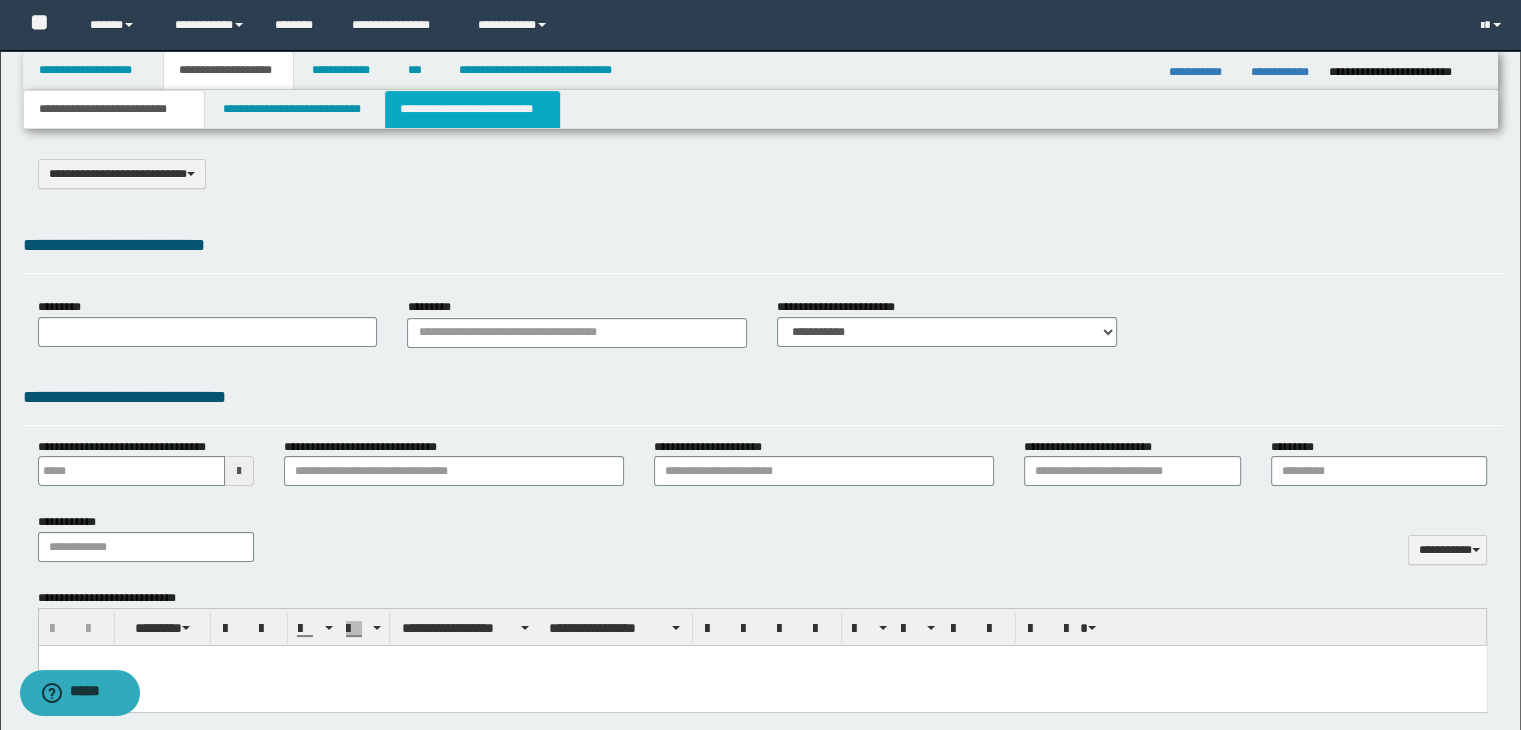 select on "*" 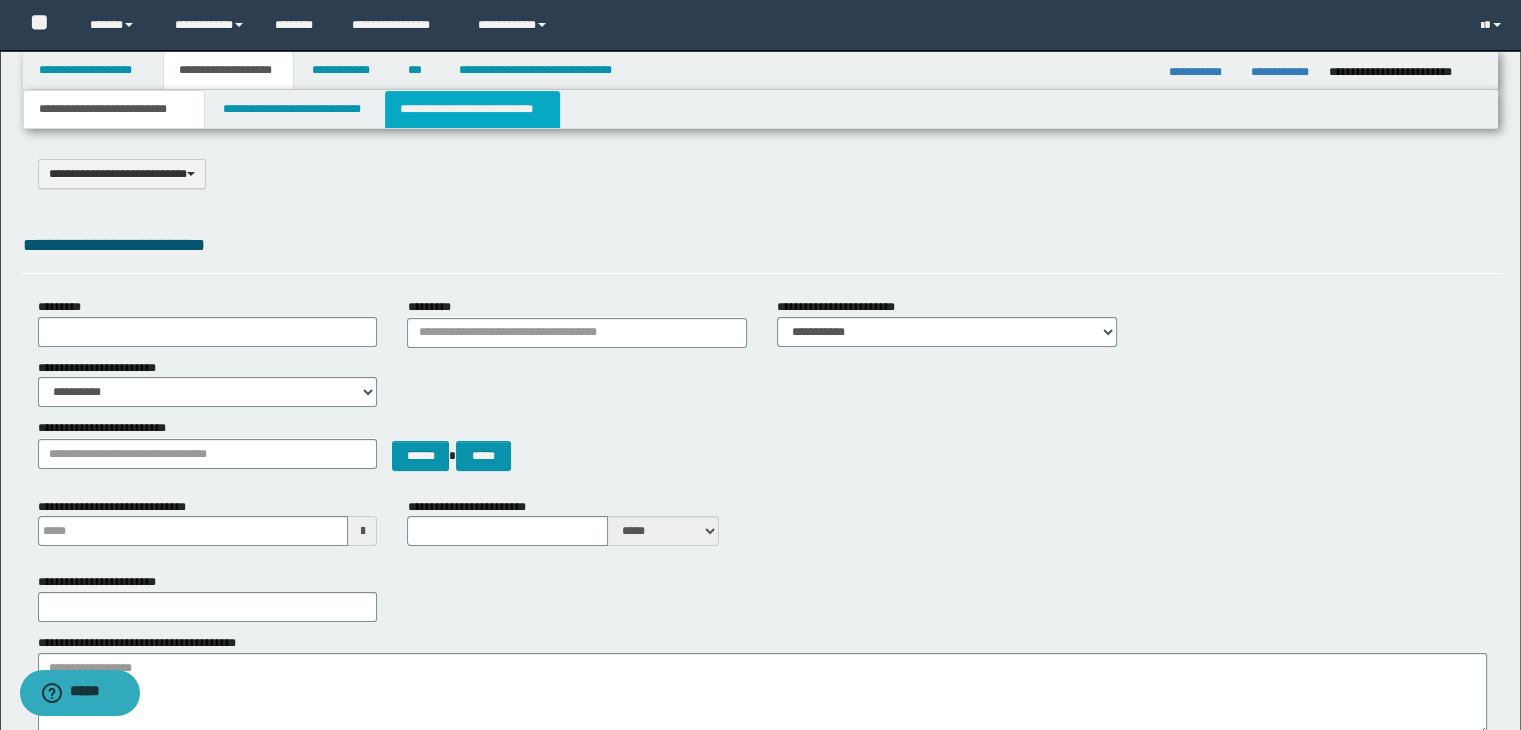 click on "**********" at bounding box center (472, 109) 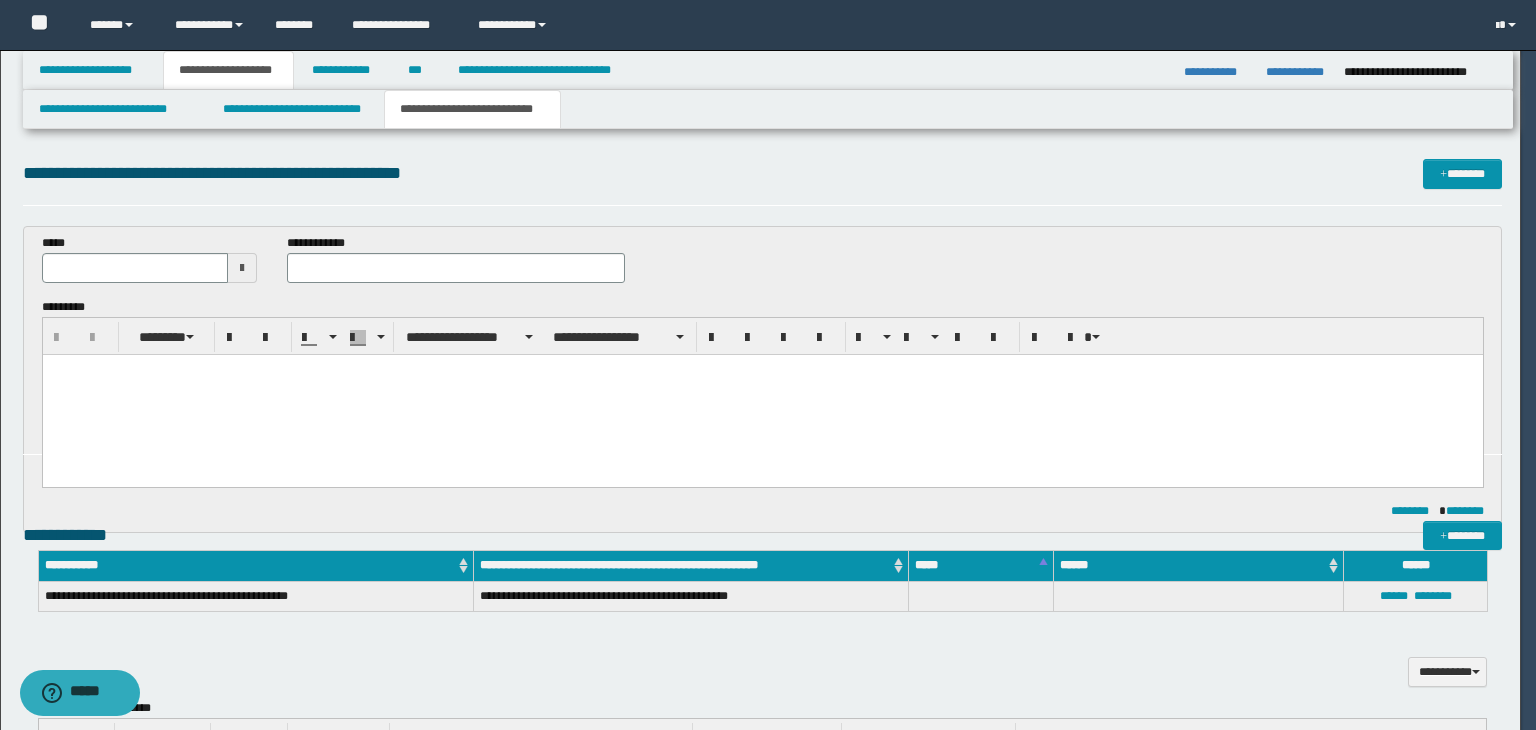 scroll, scrollTop: 0, scrollLeft: 0, axis: both 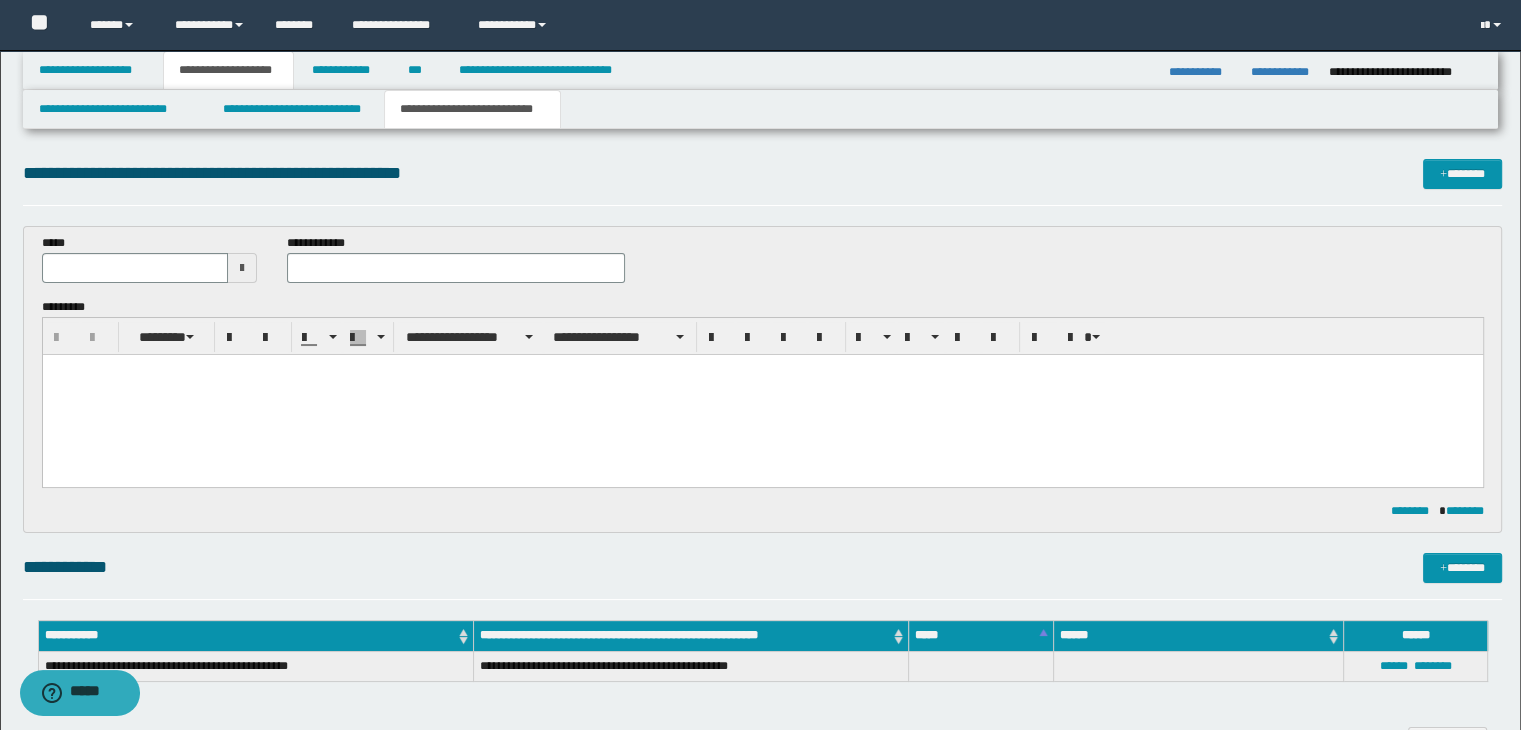 click at bounding box center (762, 394) 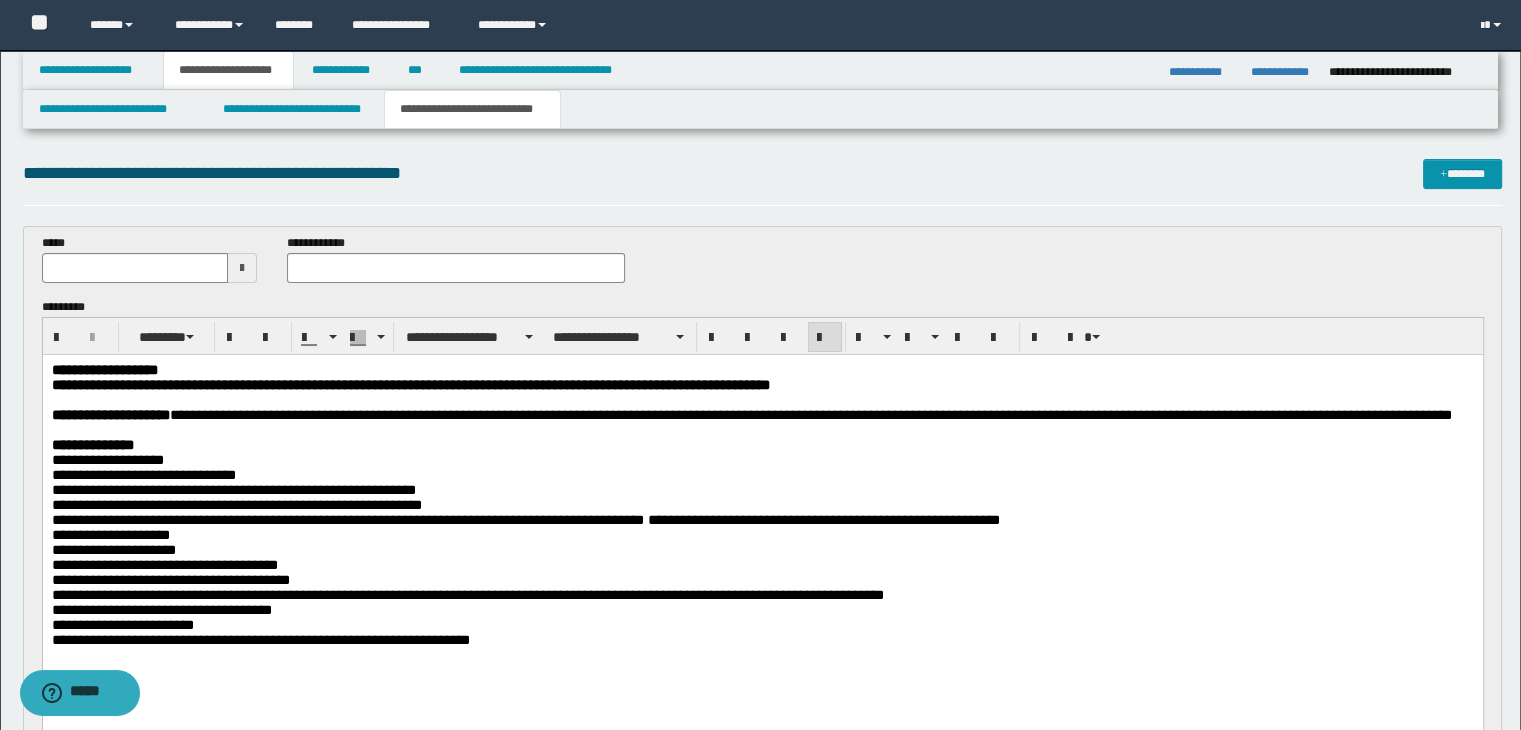 click at bounding box center (242, 268) 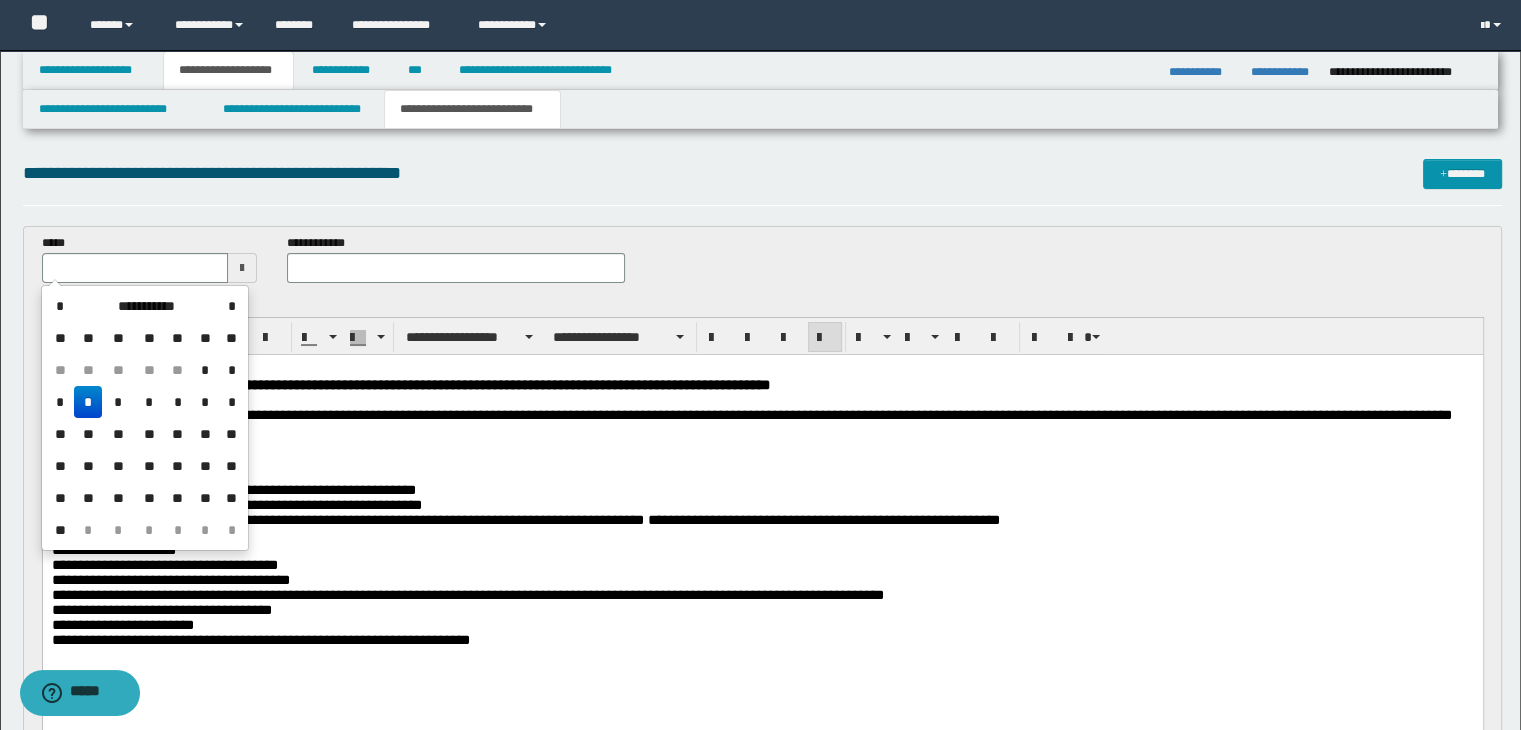 click on "*" at bounding box center (88, 402) 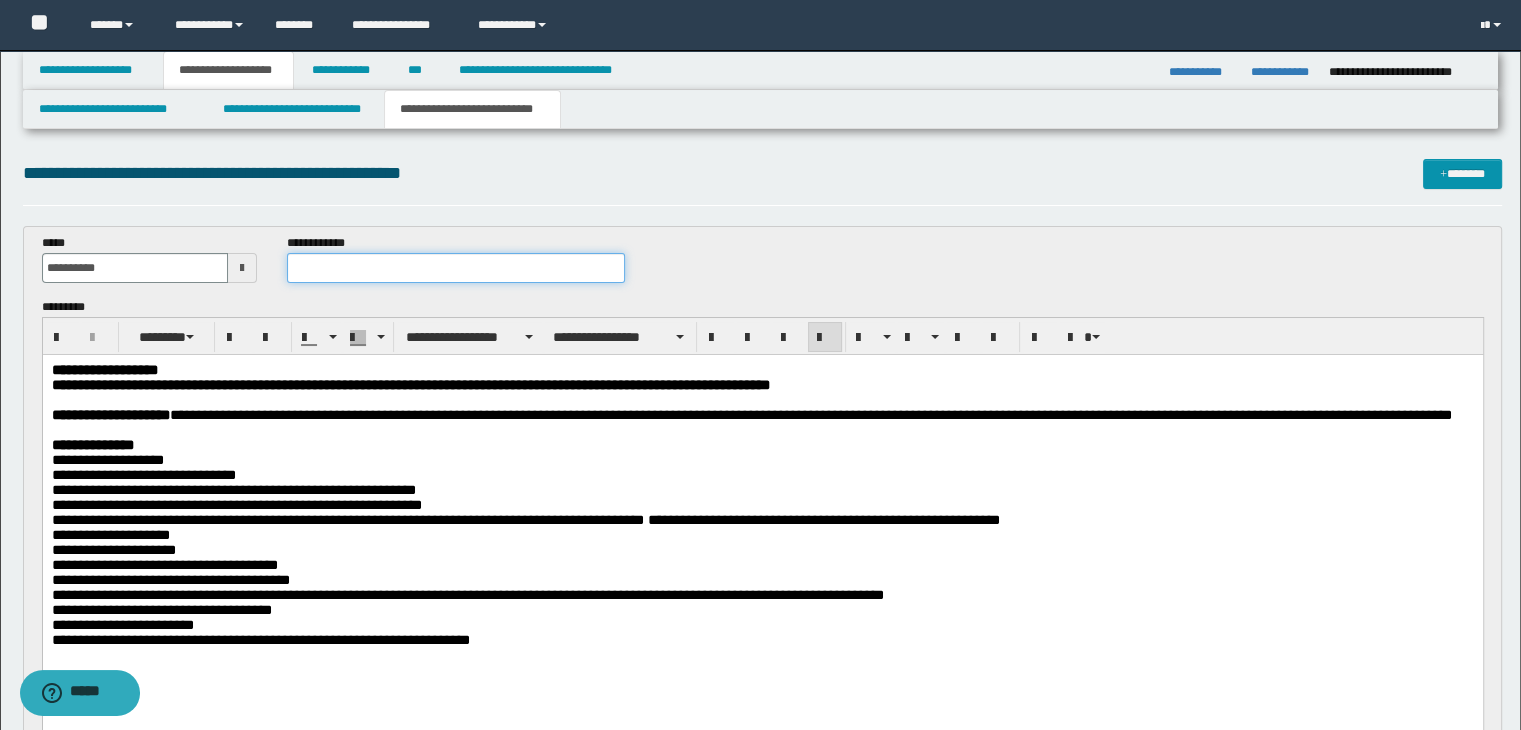 click at bounding box center [456, 268] 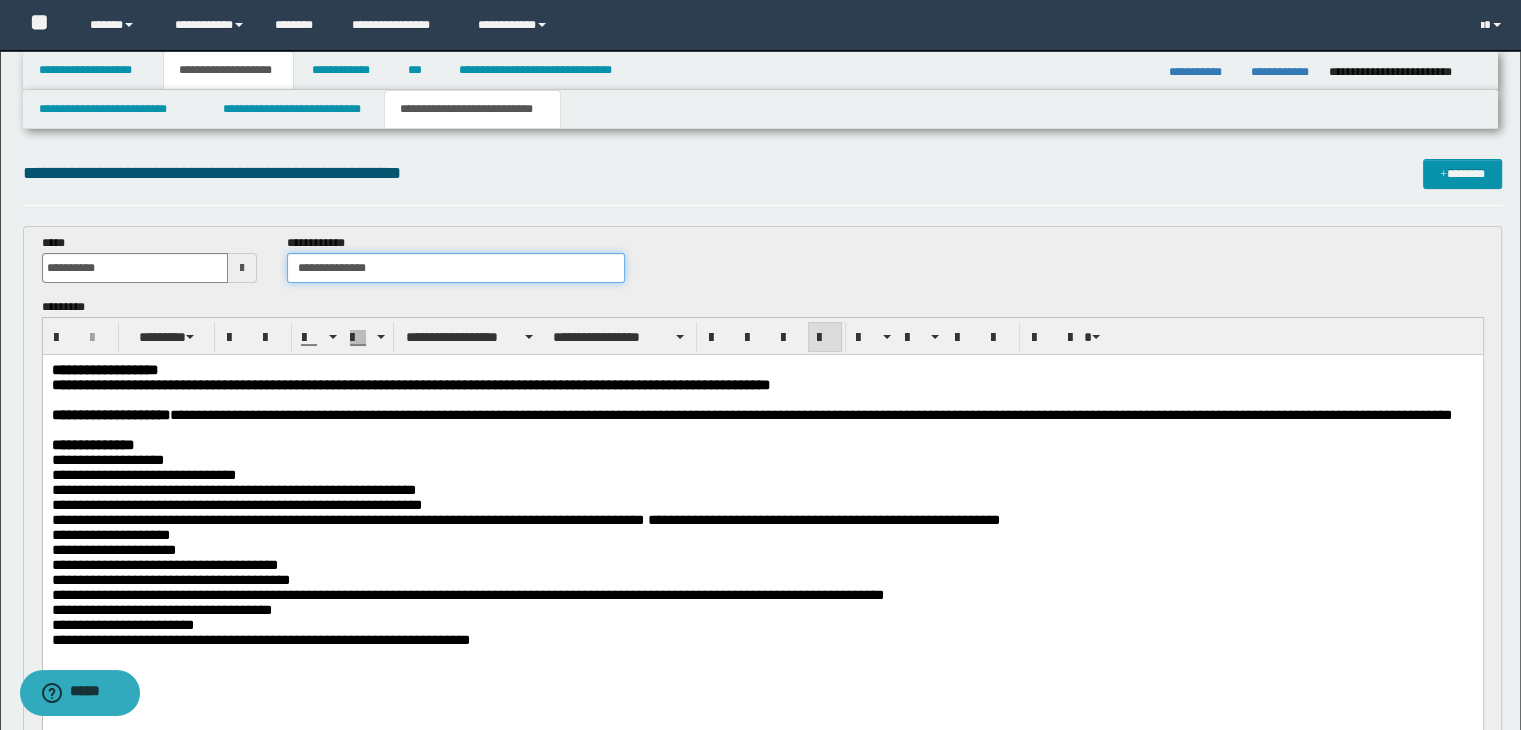 type on "**********" 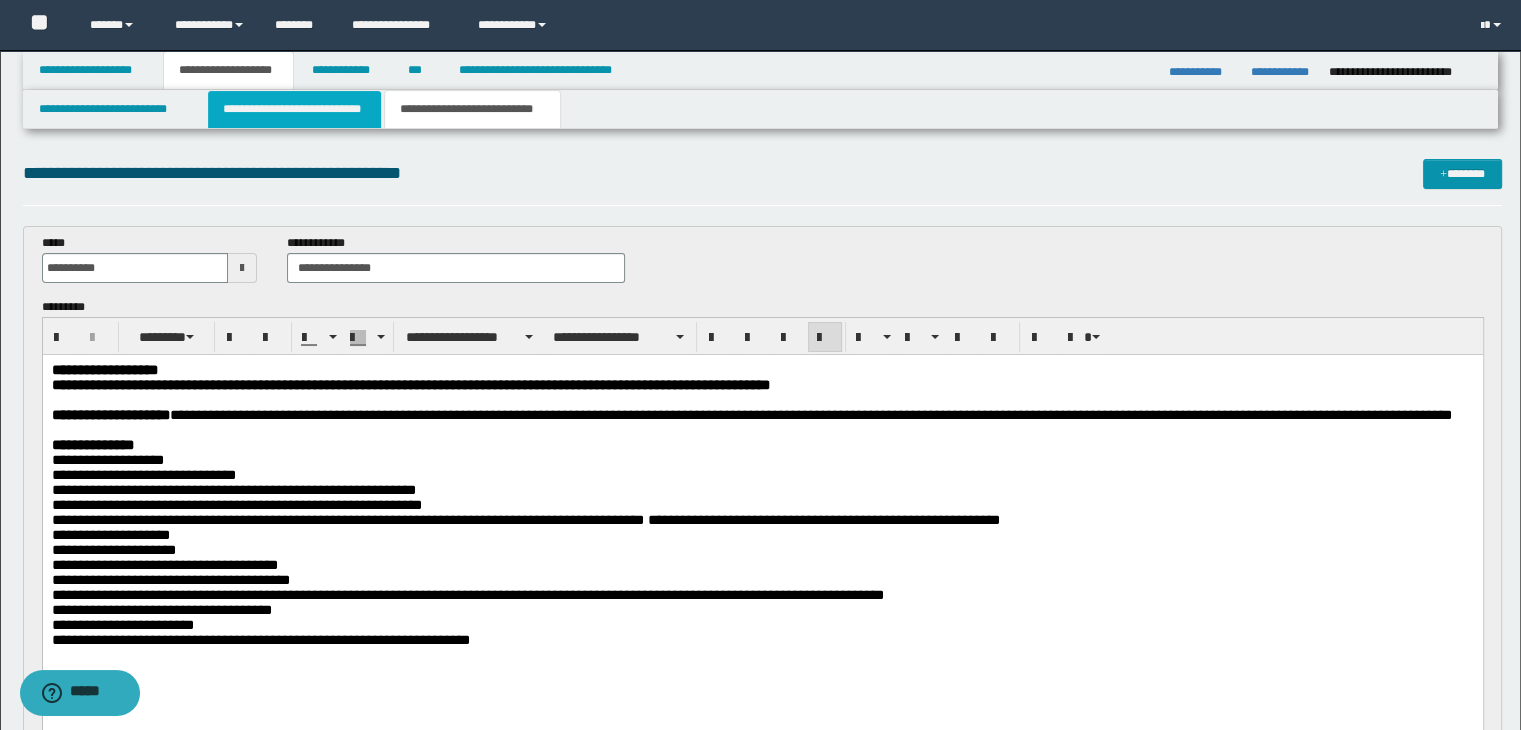 click on "**********" at bounding box center [294, 109] 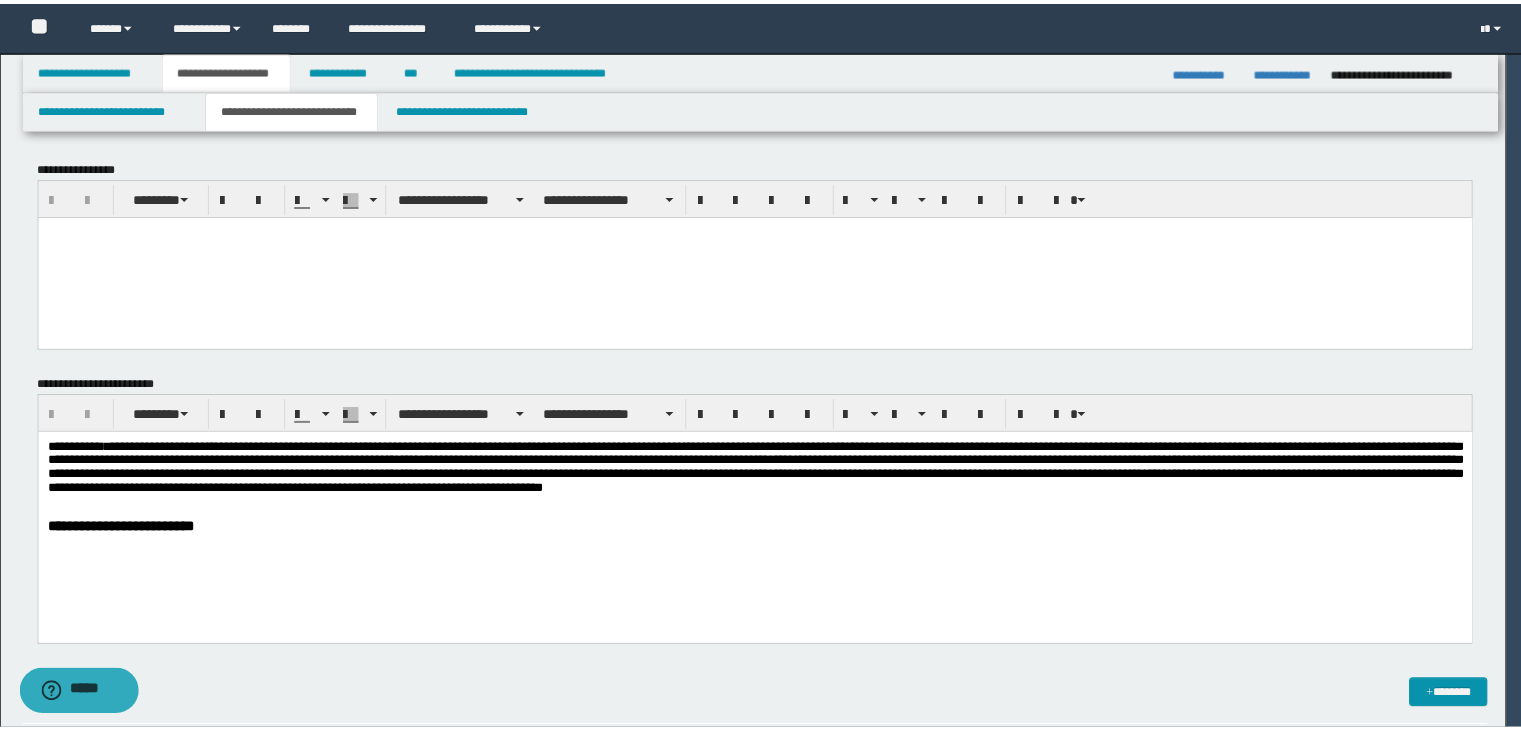 scroll, scrollTop: 0, scrollLeft: 0, axis: both 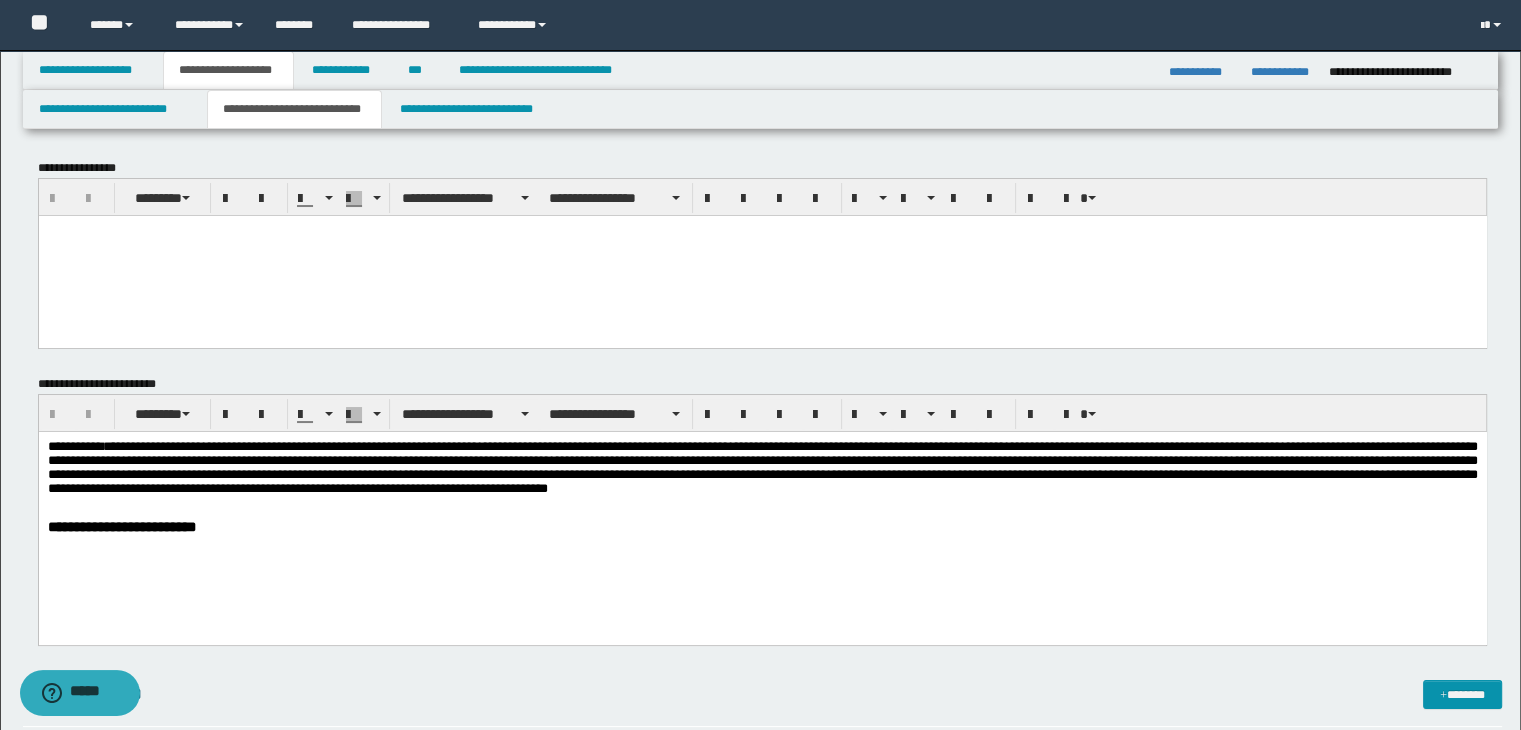 click at bounding box center (762, 255) 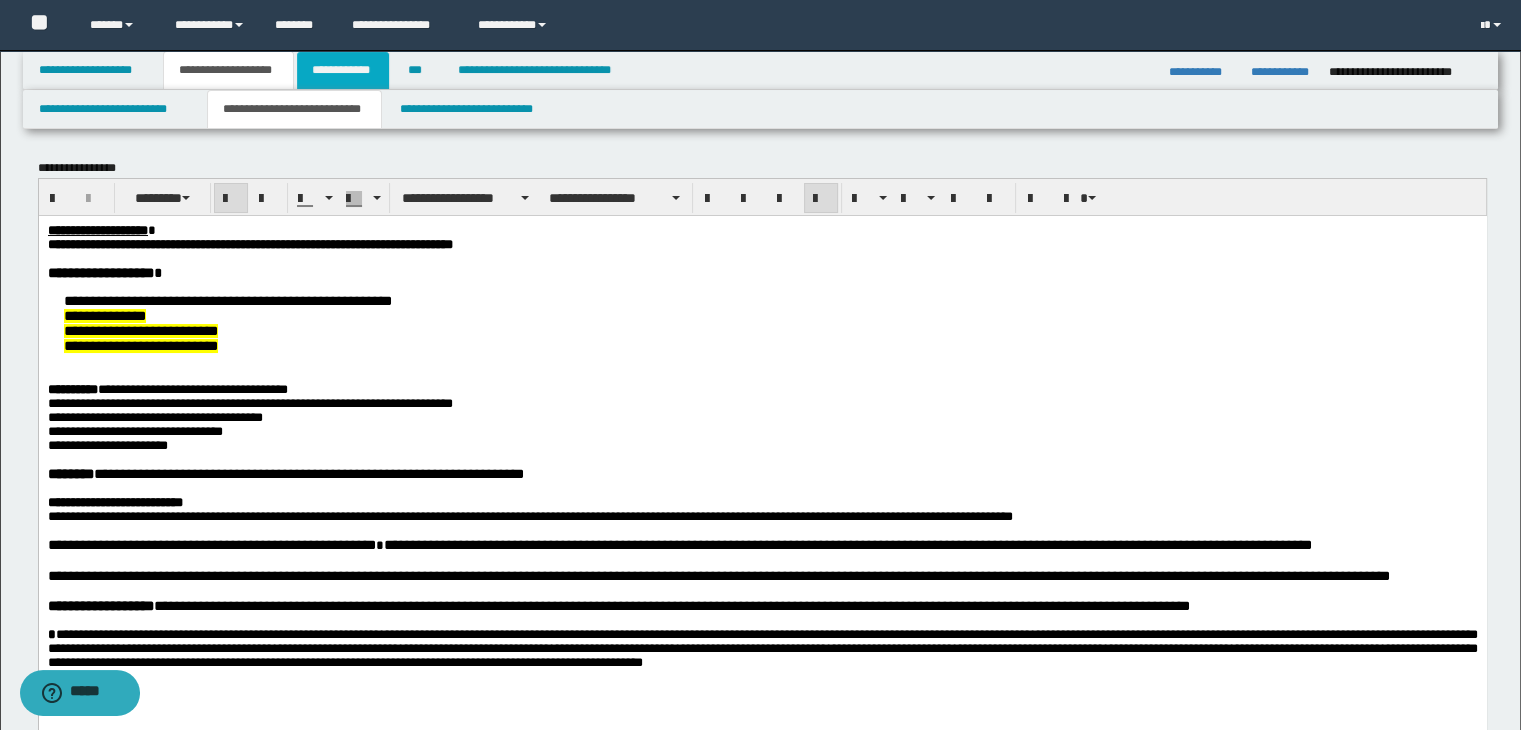click on "**********" at bounding box center (343, 70) 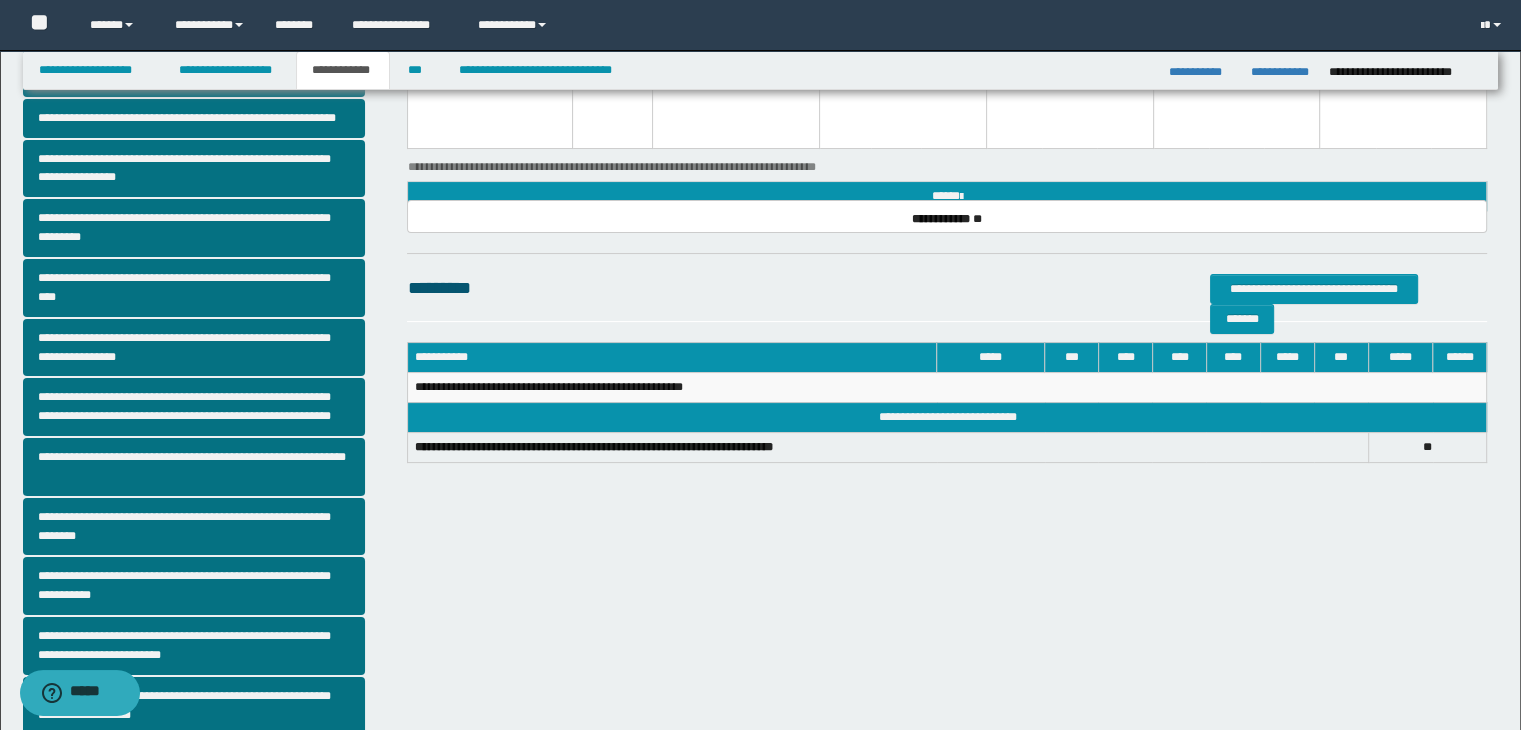 scroll, scrollTop: 263, scrollLeft: 0, axis: vertical 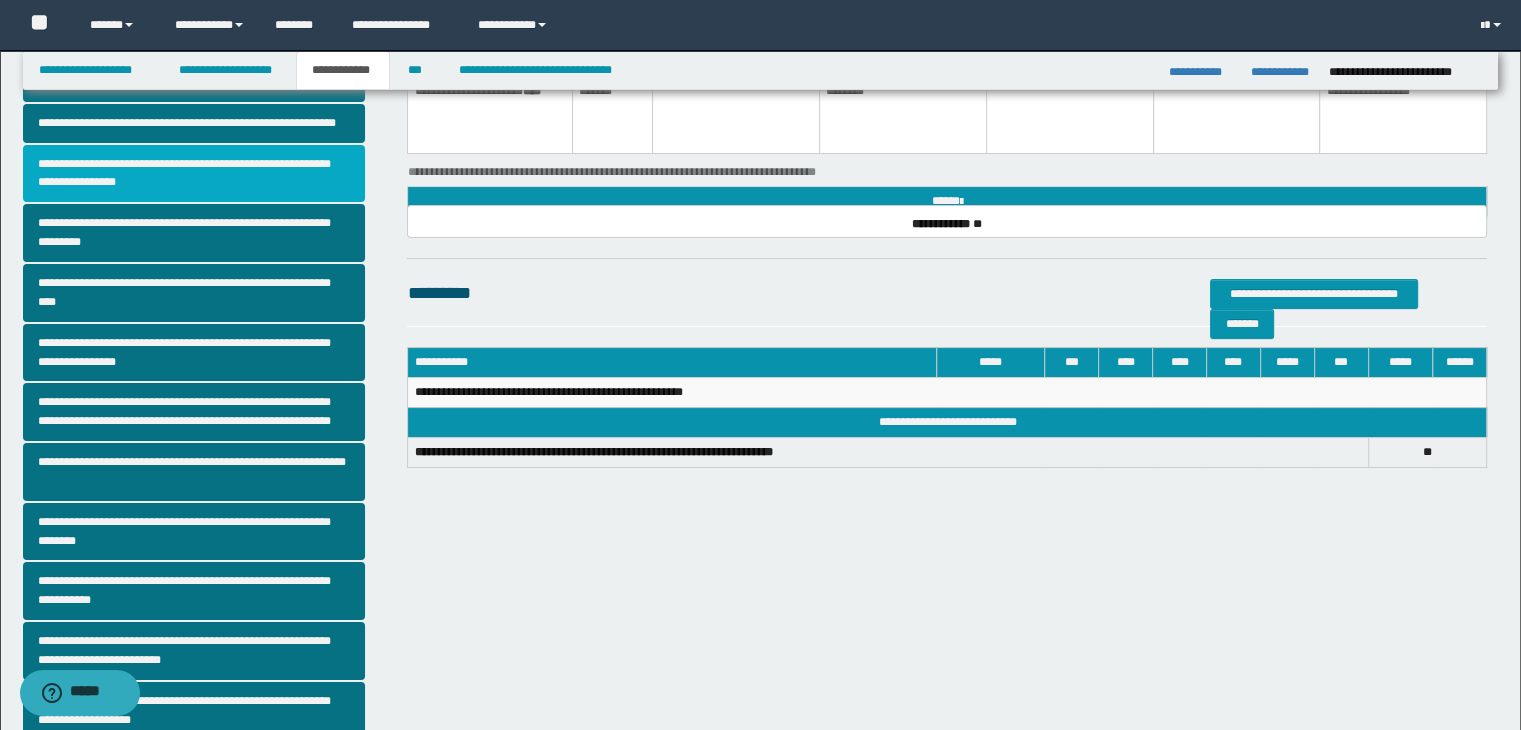 click on "**********" at bounding box center [194, 174] 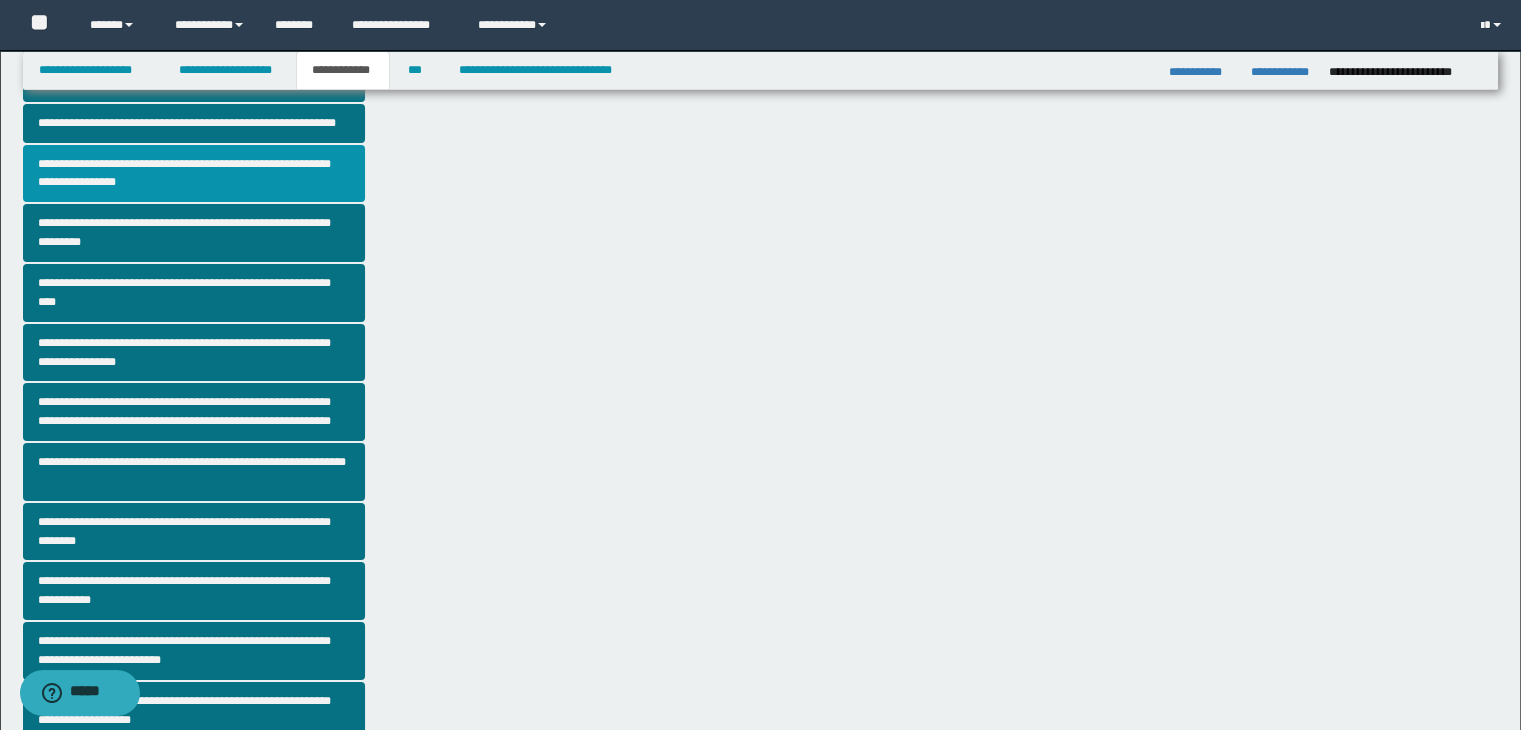 scroll, scrollTop: 0, scrollLeft: 0, axis: both 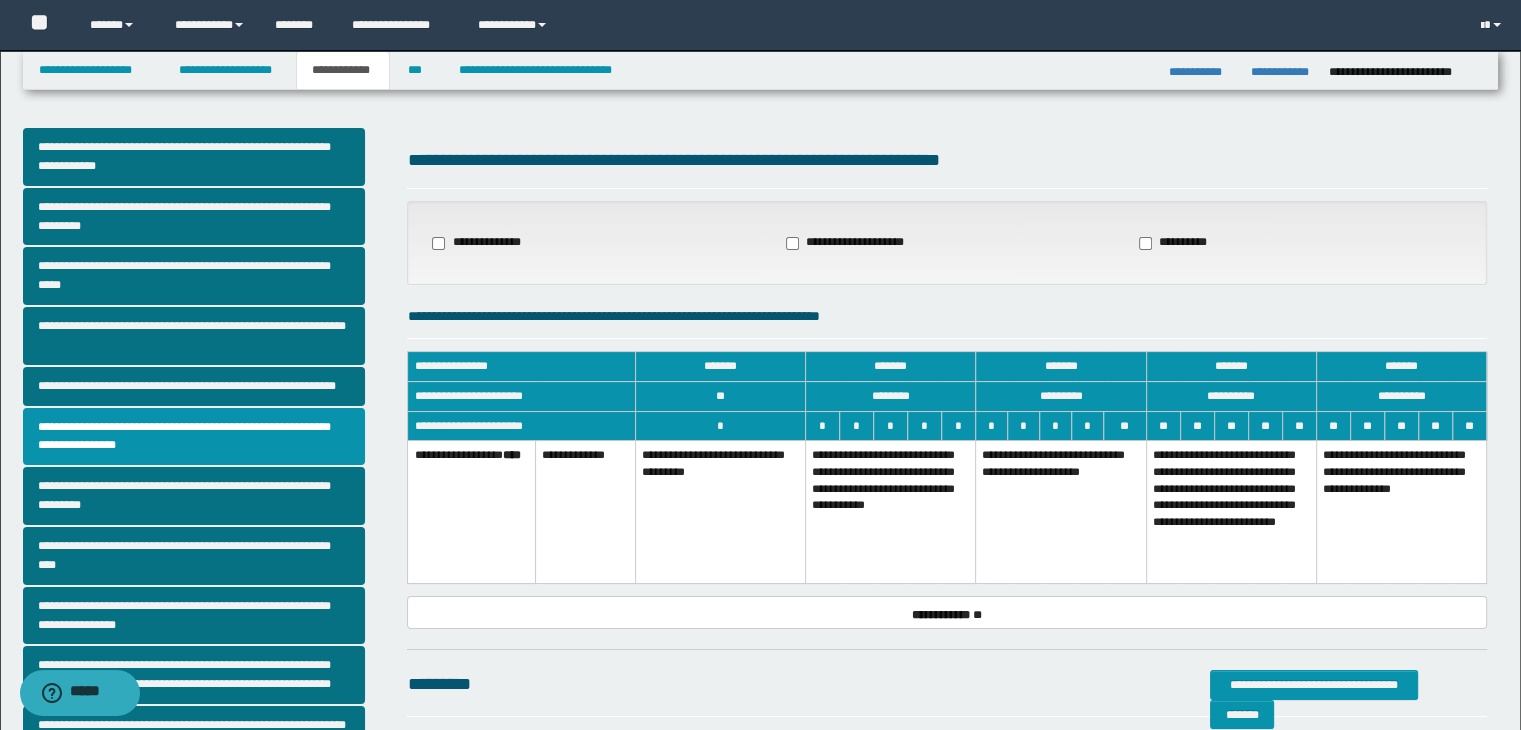 click on "**********" at bounding box center (890, 512) 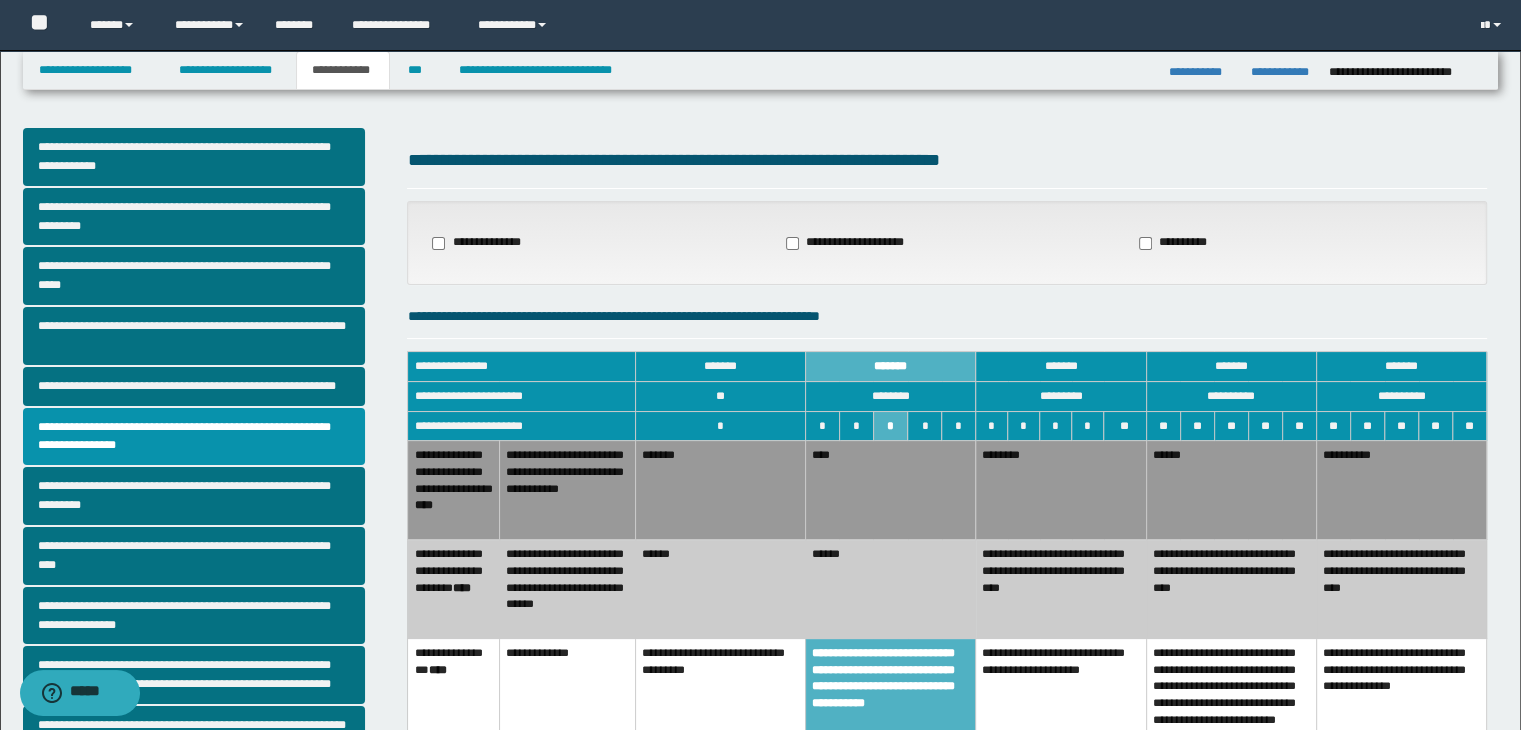 click on "****" at bounding box center (890, 490) 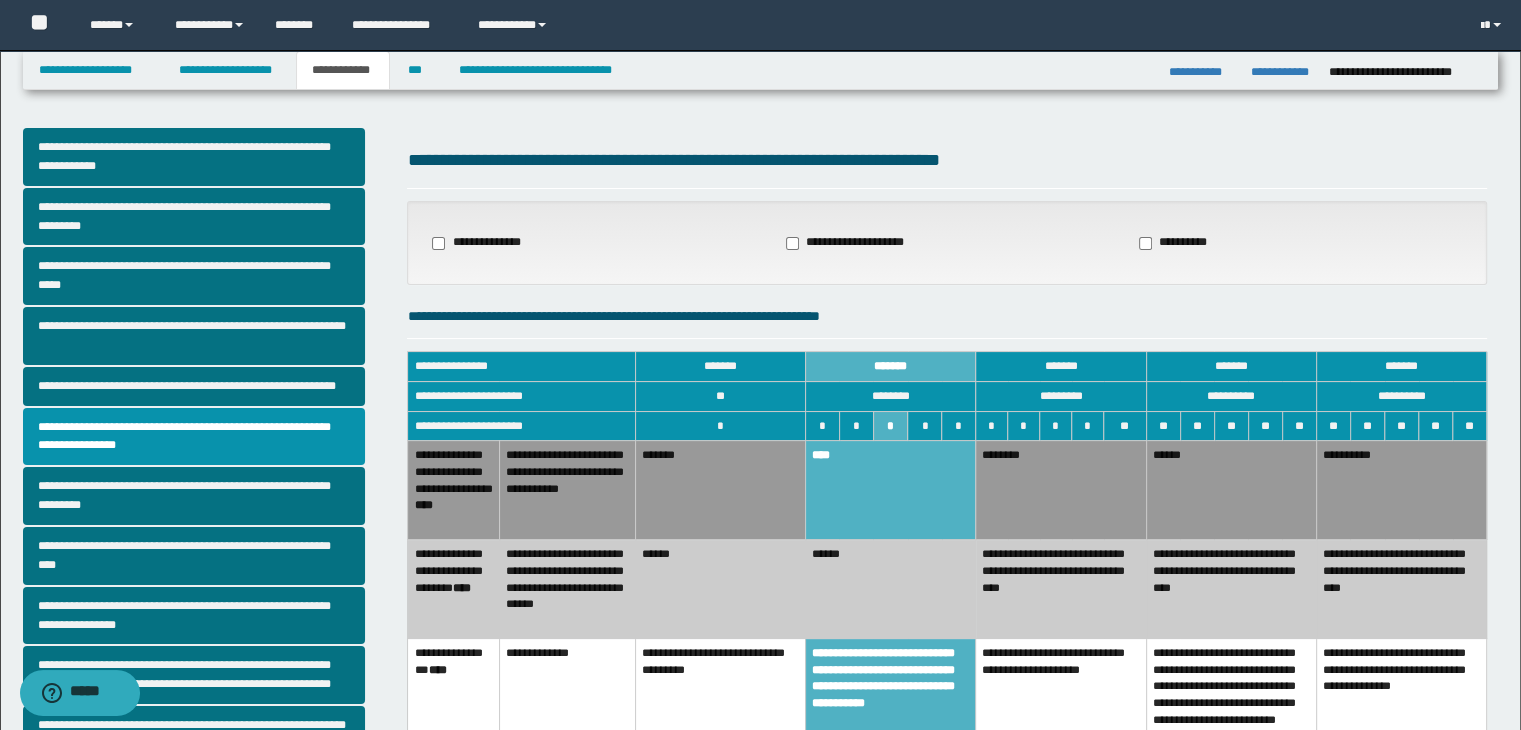 click on "******" at bounding box center (890, 589) 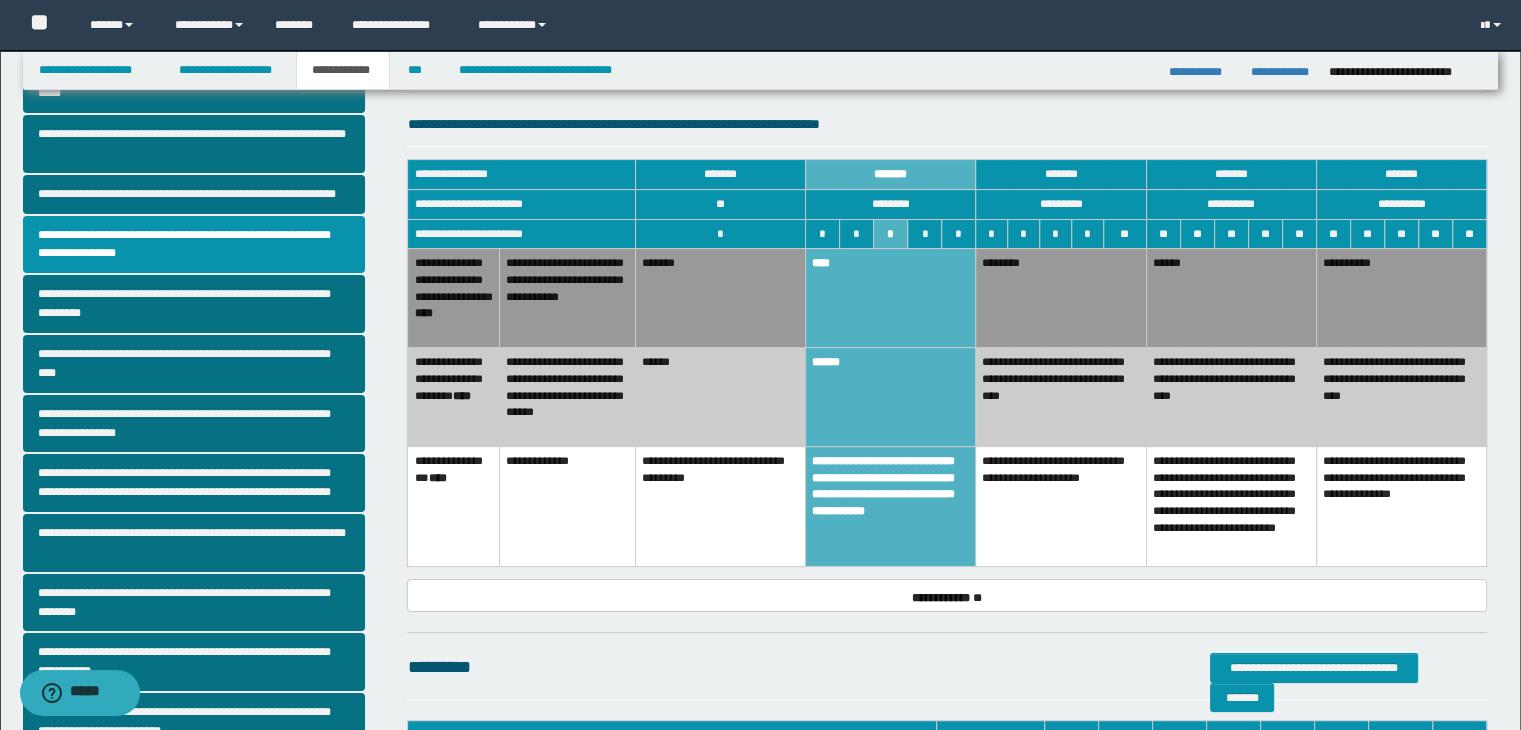 scroll, scrollTop: 444, scrollLeft: 0, axis: vertical 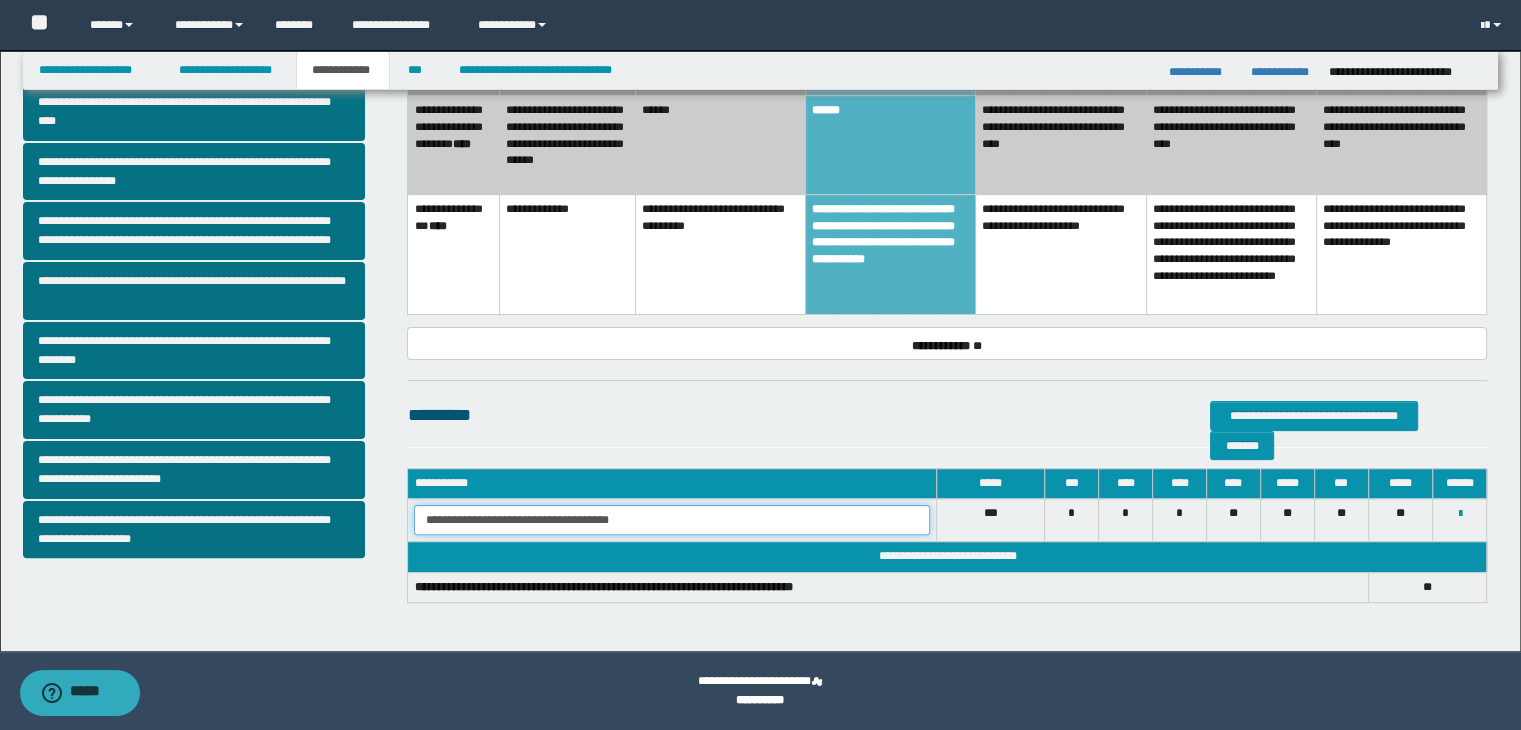 drag, startPoint x: 422, startPoint y: 517, endPoint x: 699, endPoint y: 511, distance: 277.06497 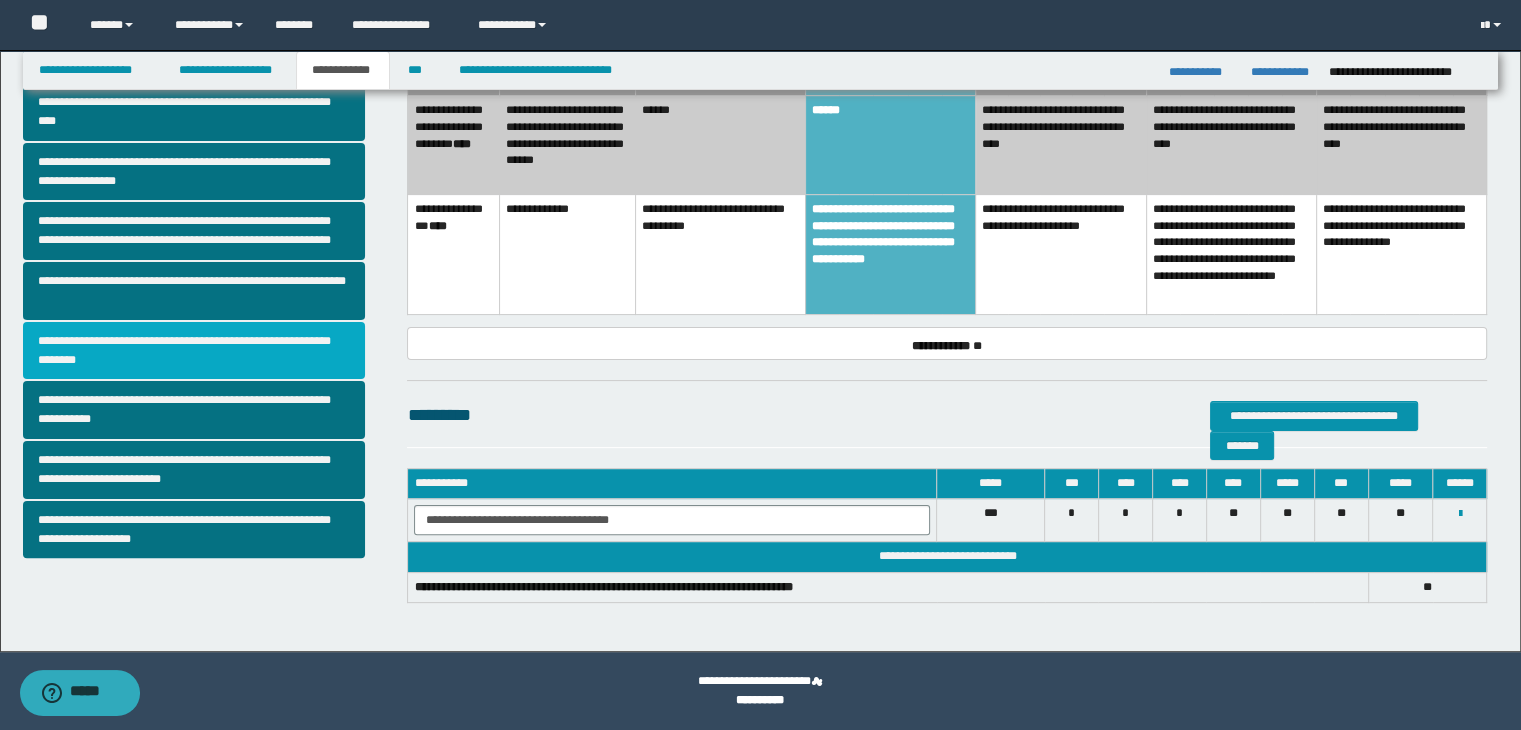 click on "**********" at bounding box center (194, 351) 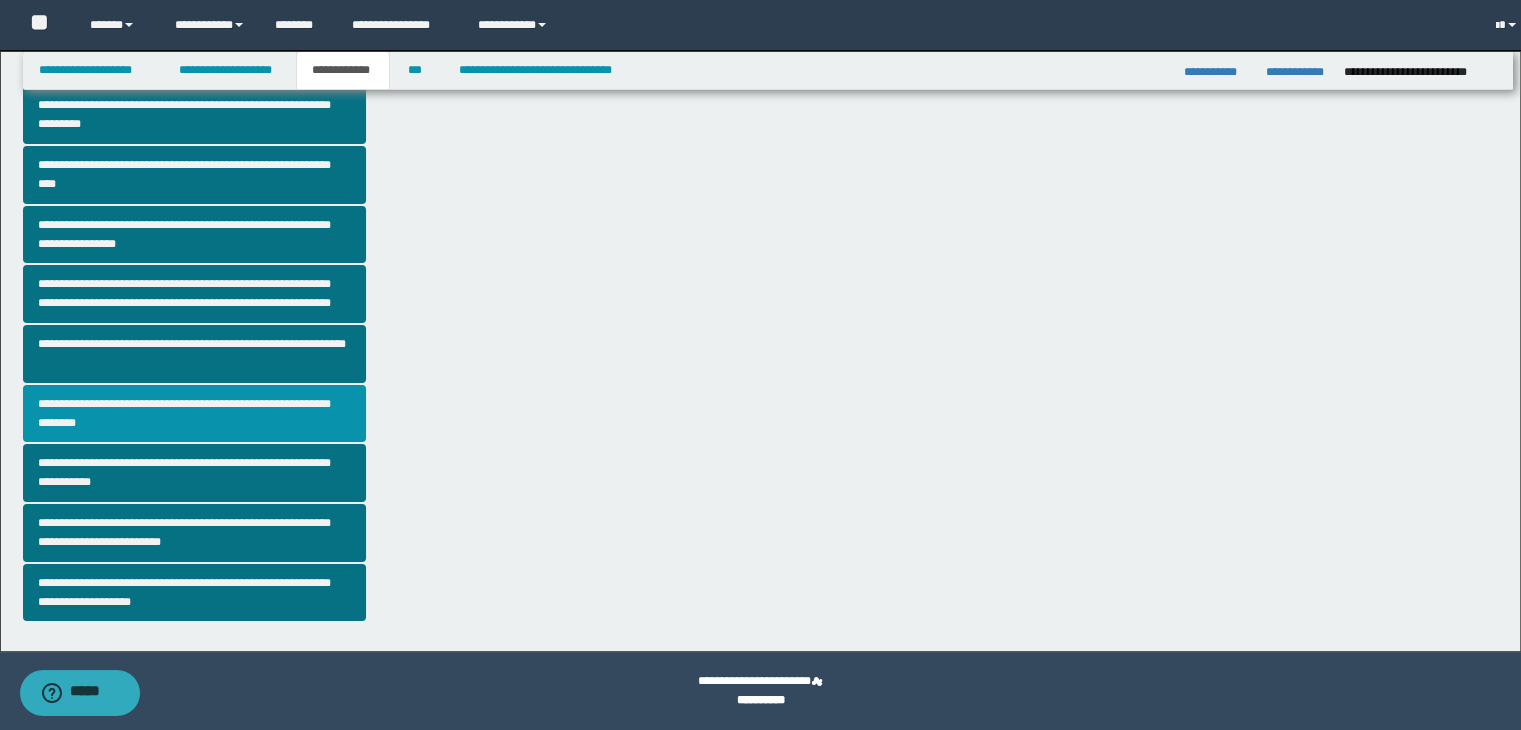 scroll, scrollTop: 0, scrollLeft: 0, axis: both 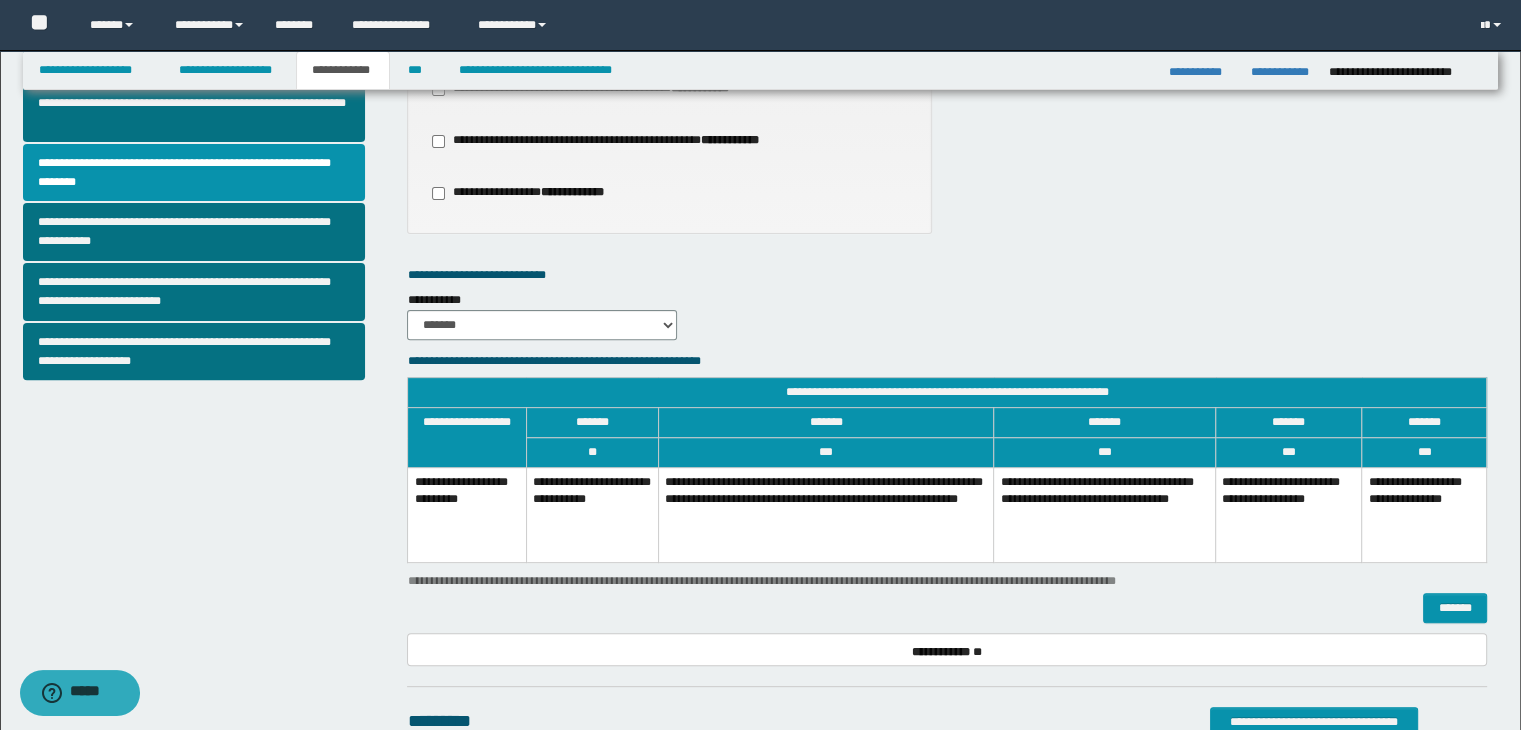 click on "**********" at bounding box center (826, 515) 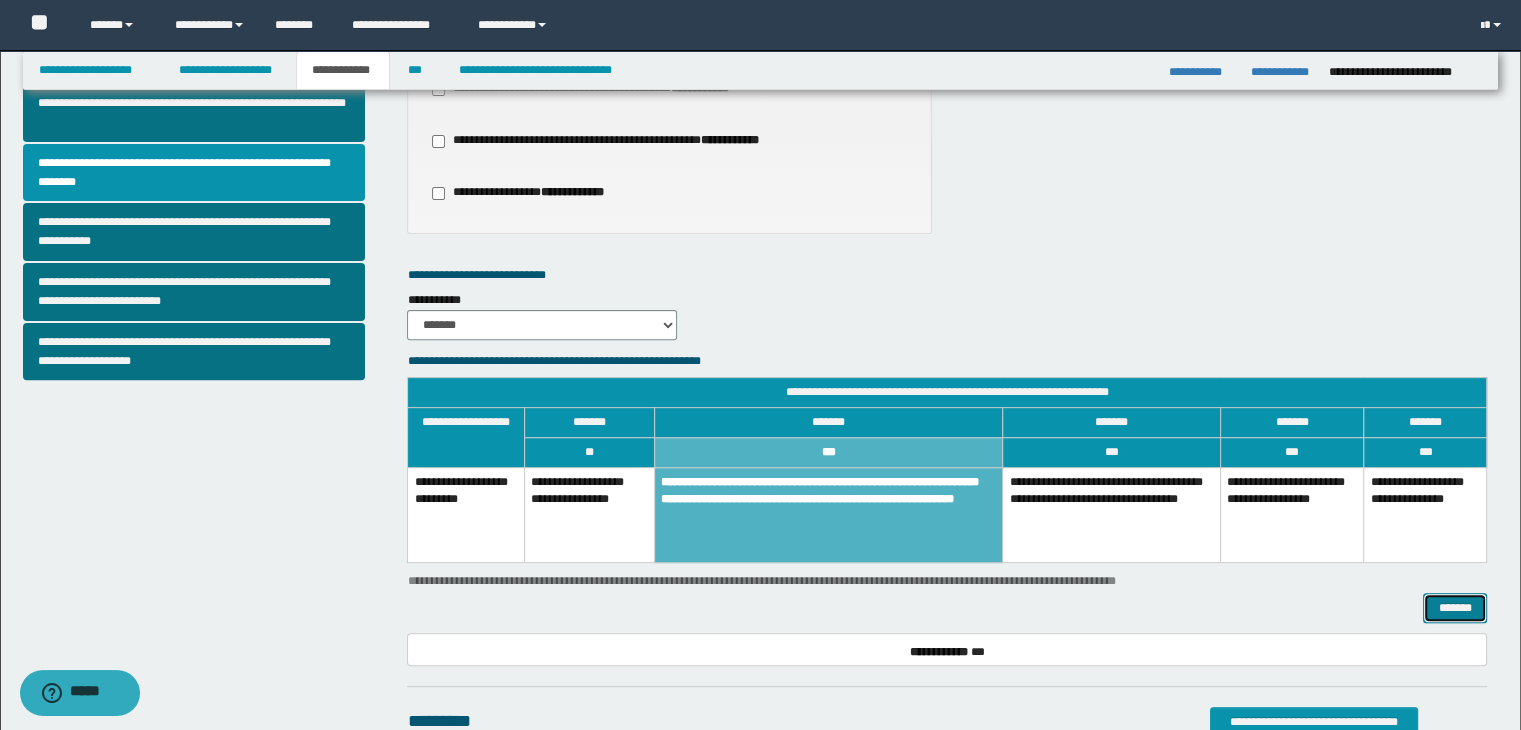 click on "*******" at bounding box center (1455, 608) 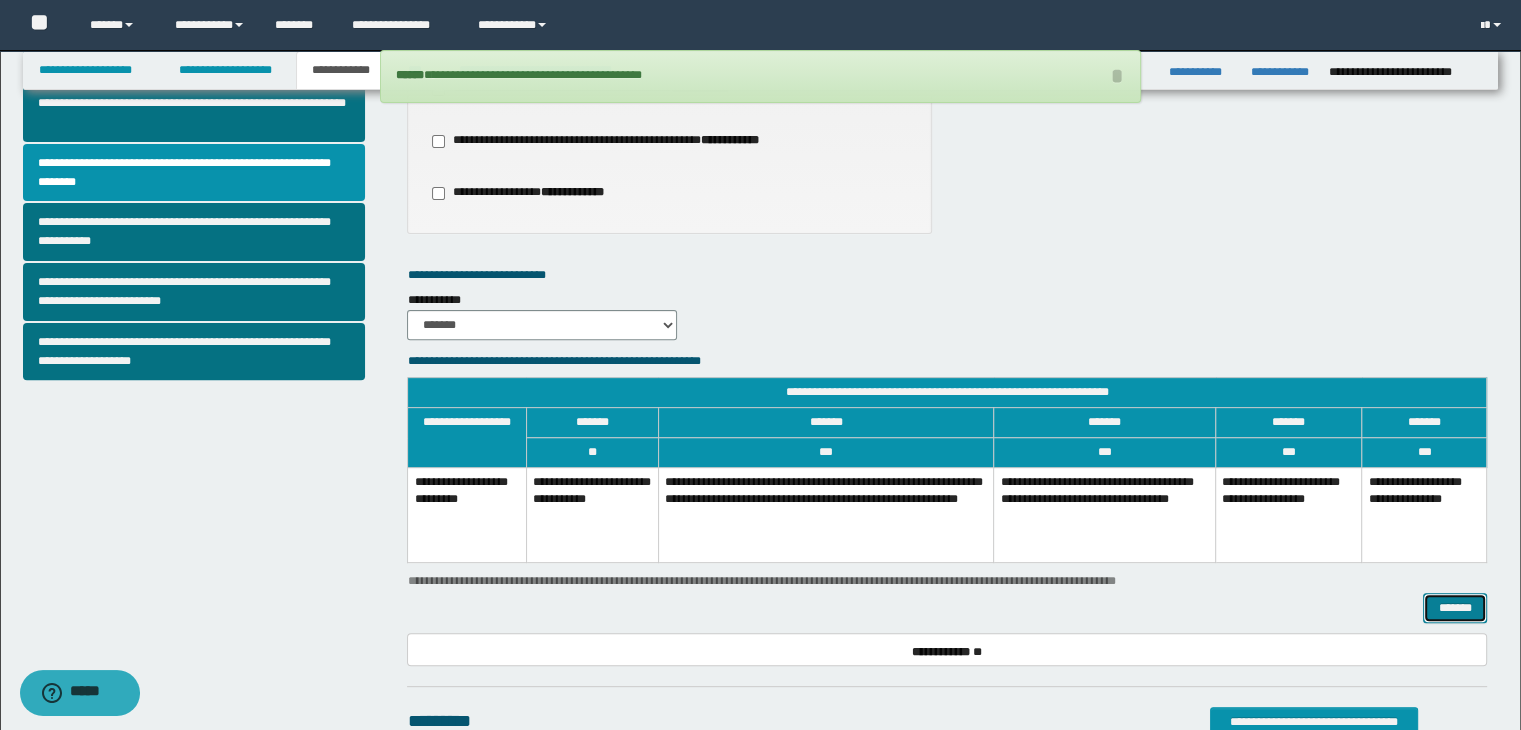 scroll, scrollTop: 928, scrollLeft: 0, axis: vertical 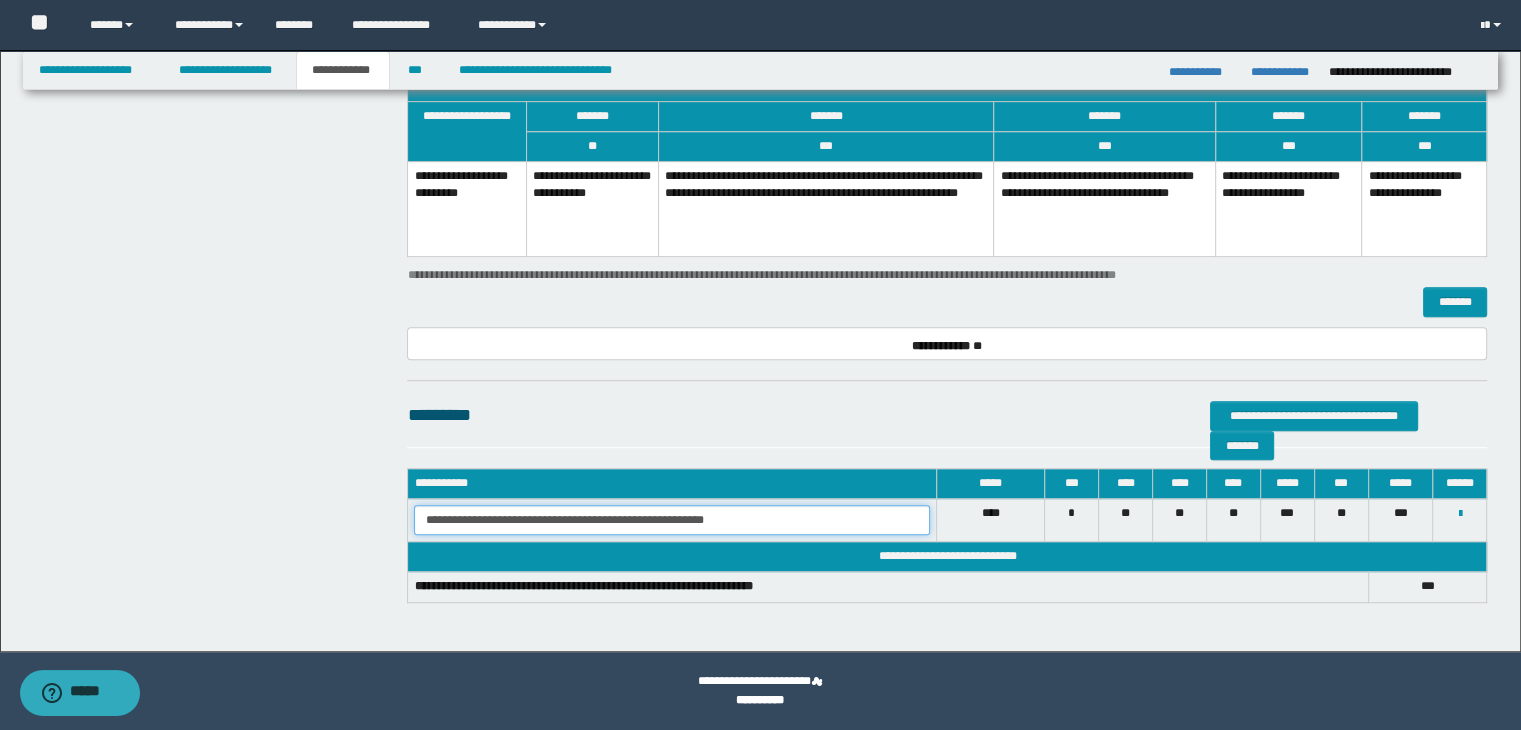 drag, startPoint x: 420, startPoint y: 520, endPoint x: 830, endPoint y: 519, distance: 410.00122 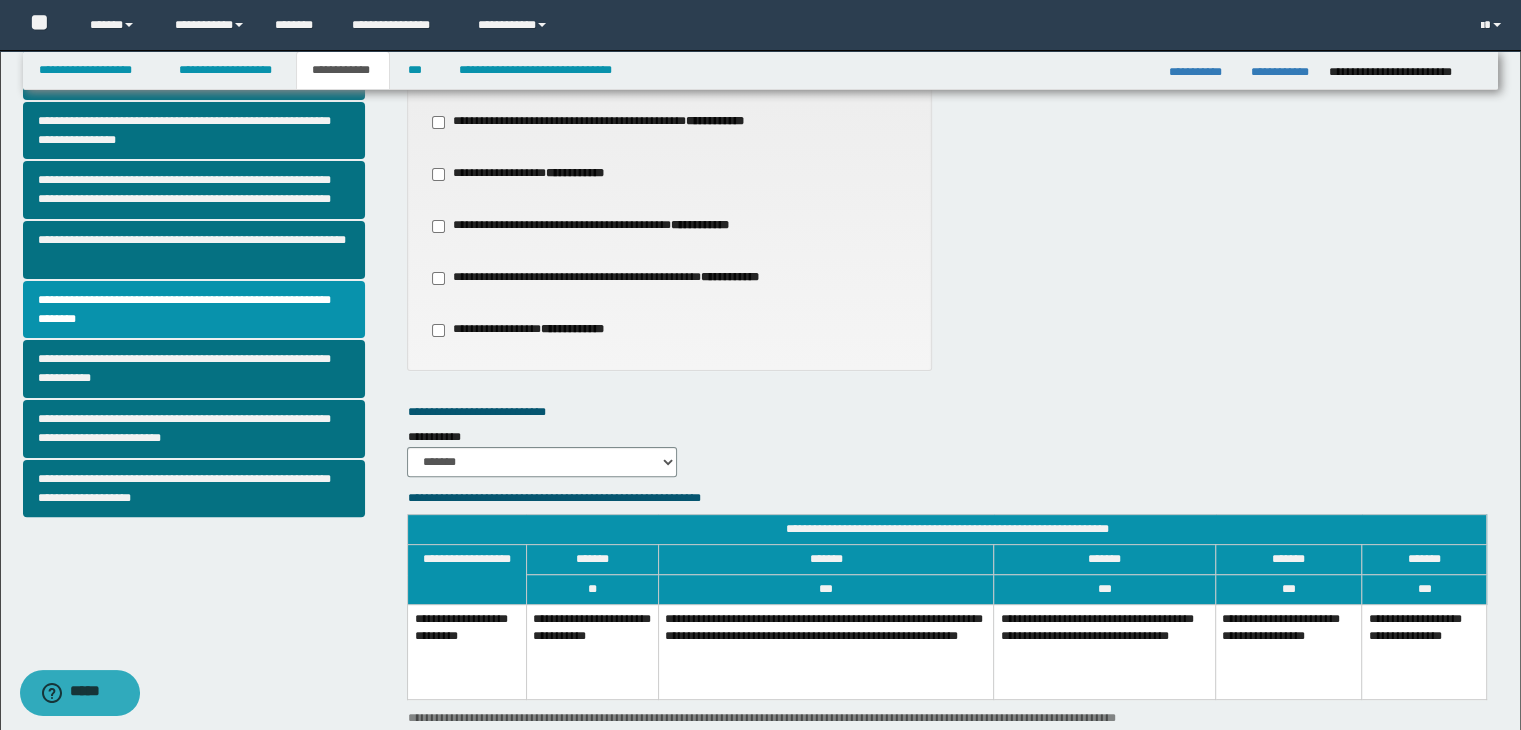 scroll, scrollTop: 472, scrollLeft: 0, axis: vertical 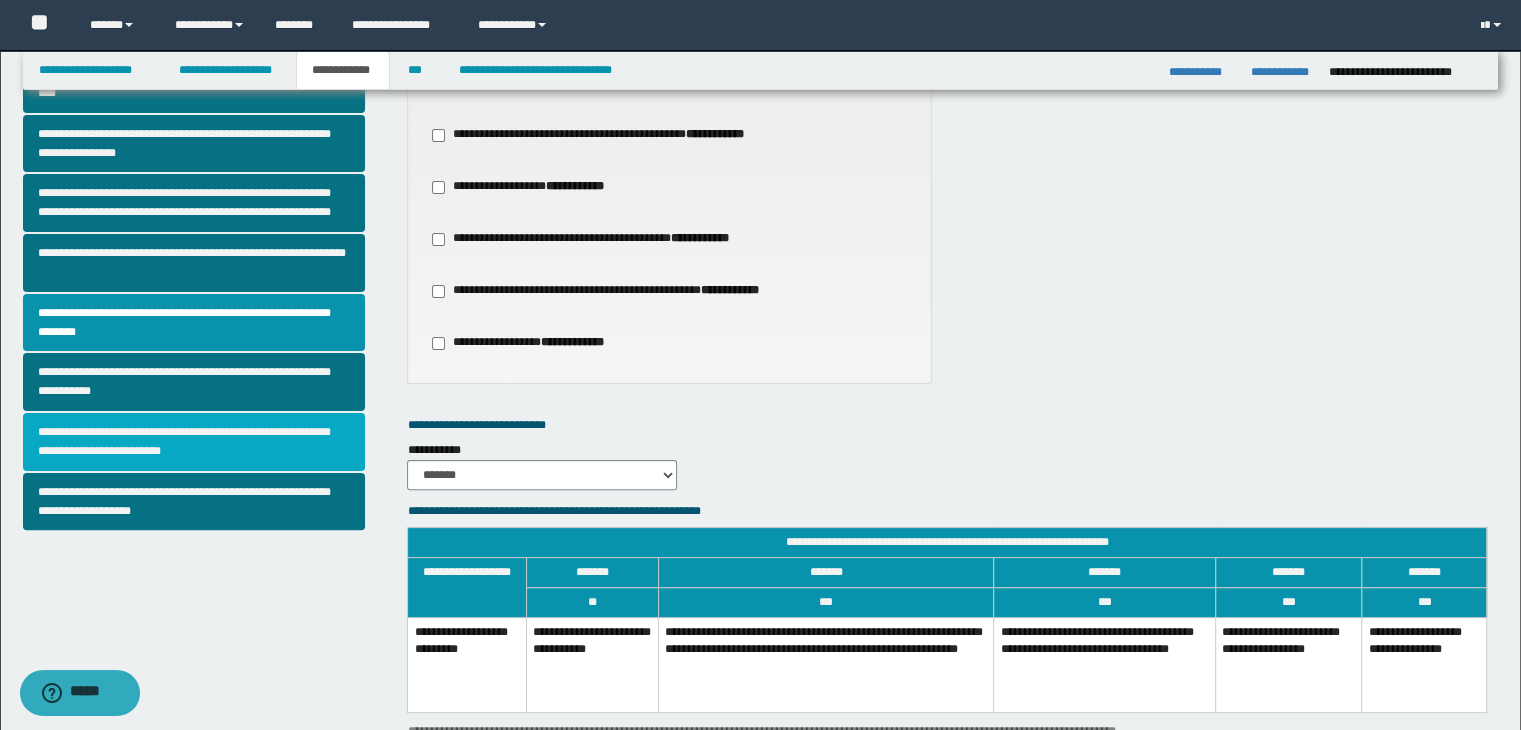 click on "**********" at bounding box center (194, 442) 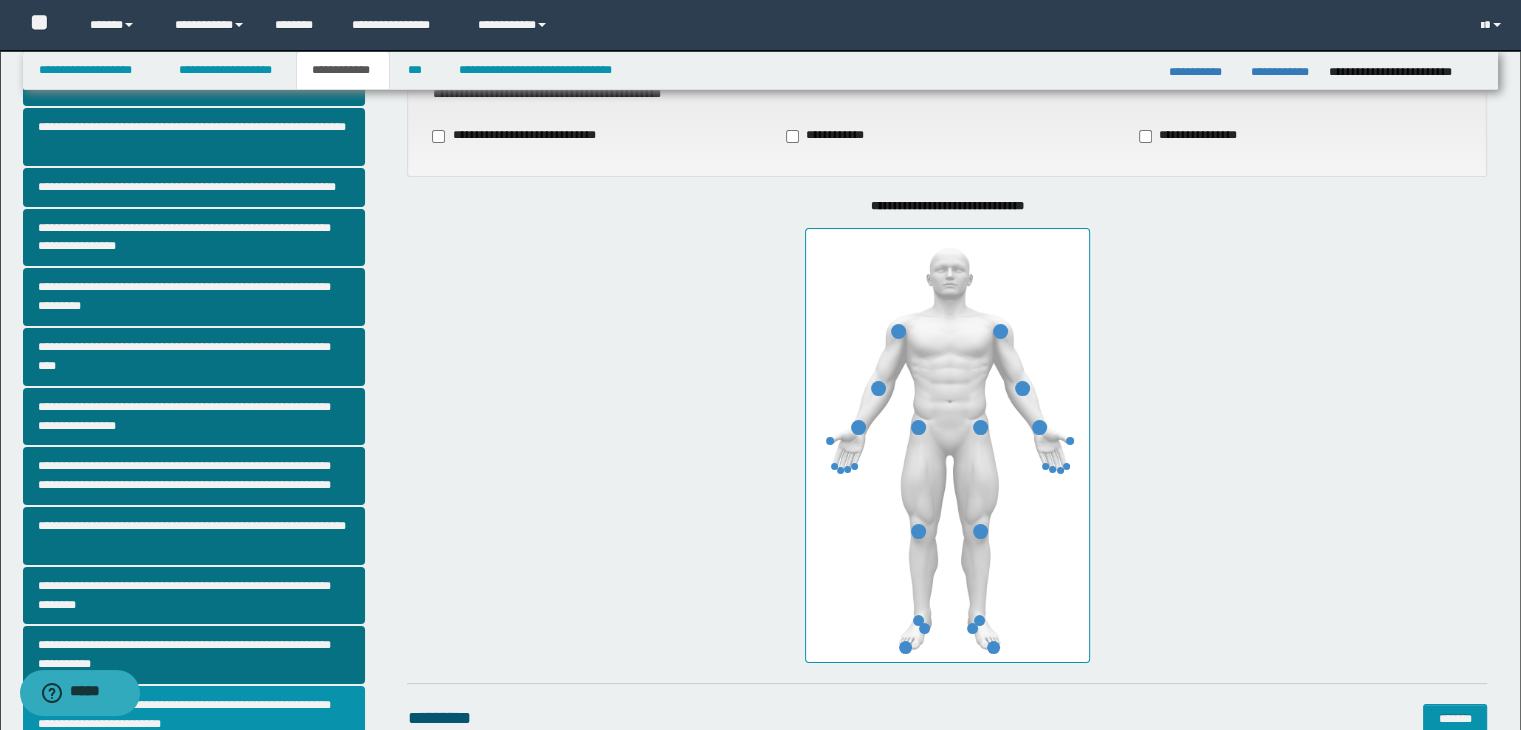 scroll, scrollTop: 350, scrollLeft: 0, axis: vertical 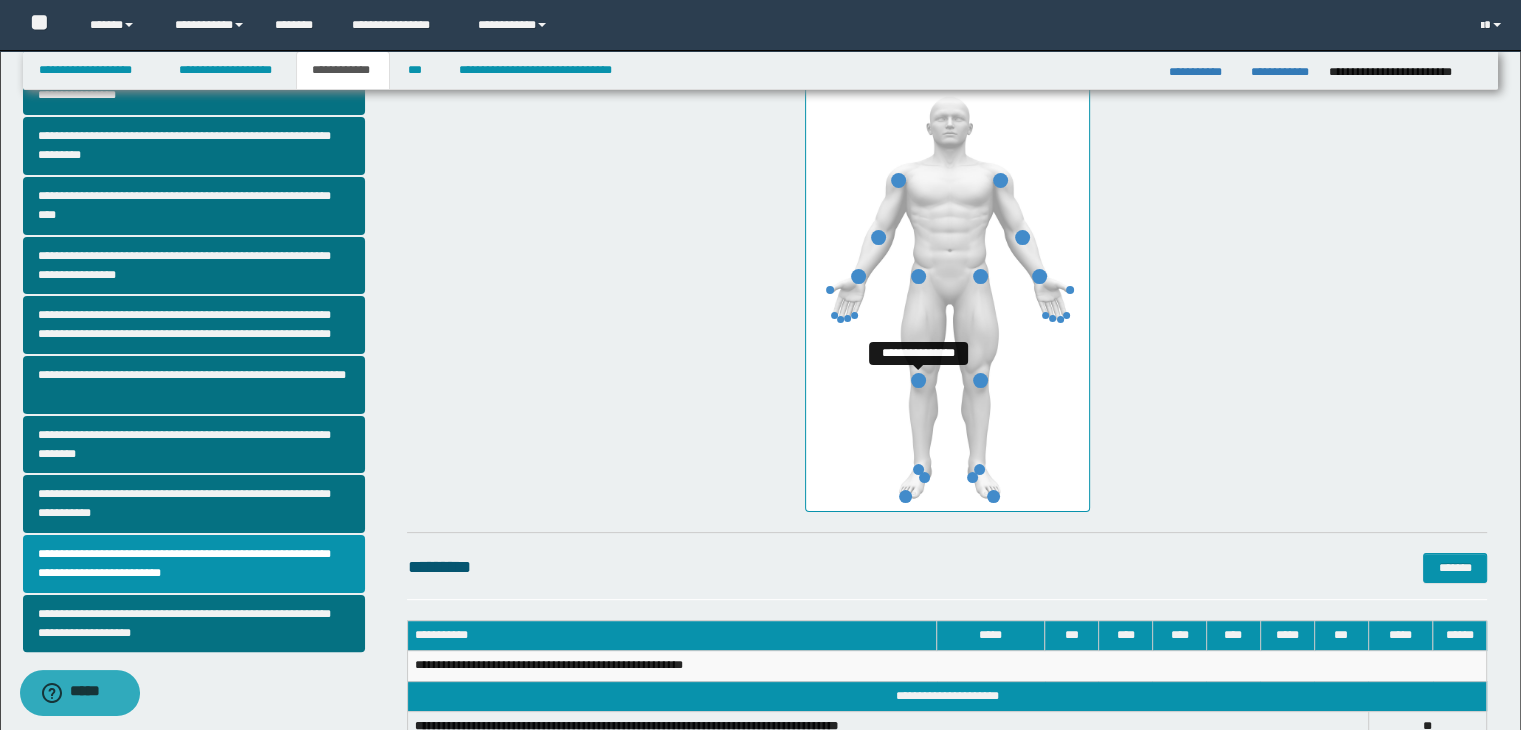 click at bounding box center (918, 380) 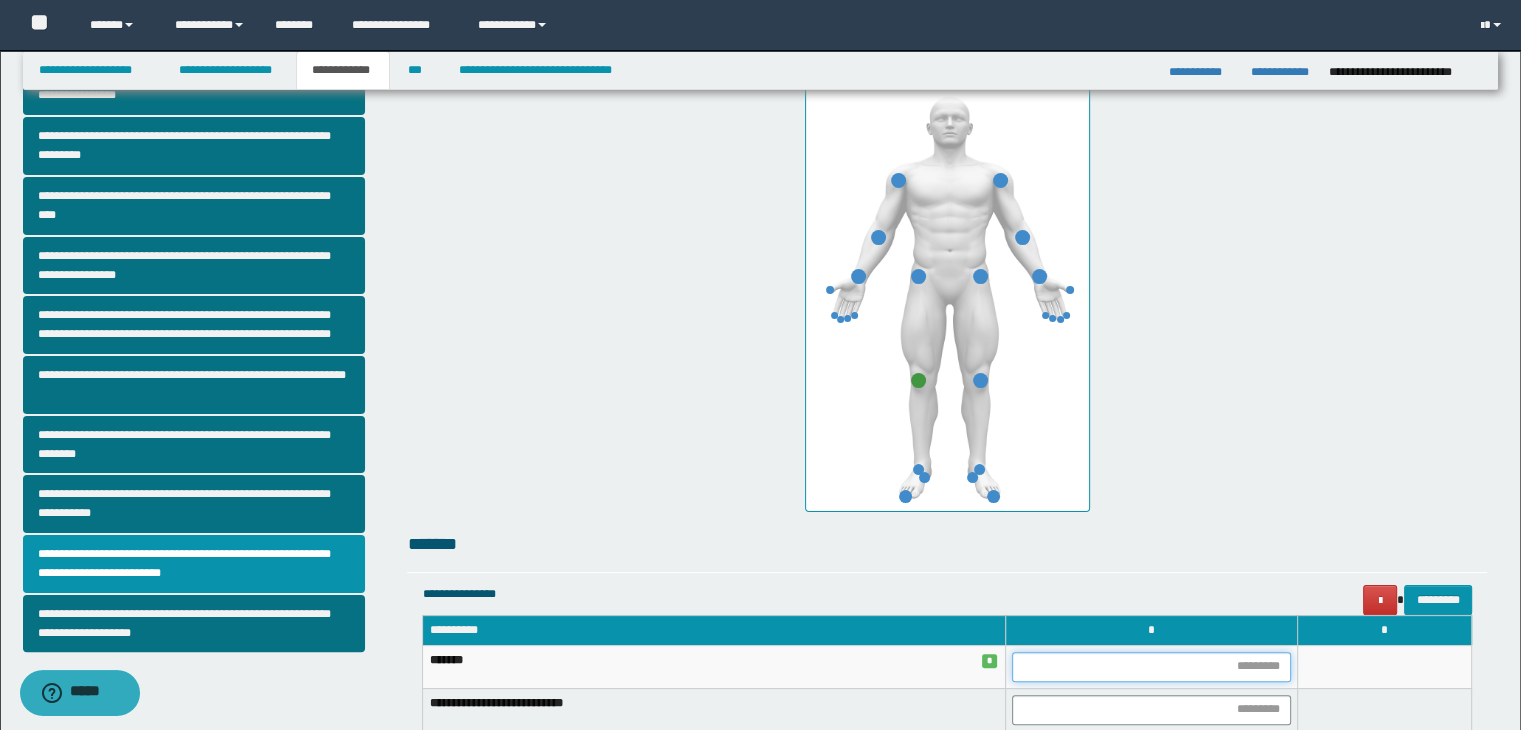 click at bounding box center [1151, 667] 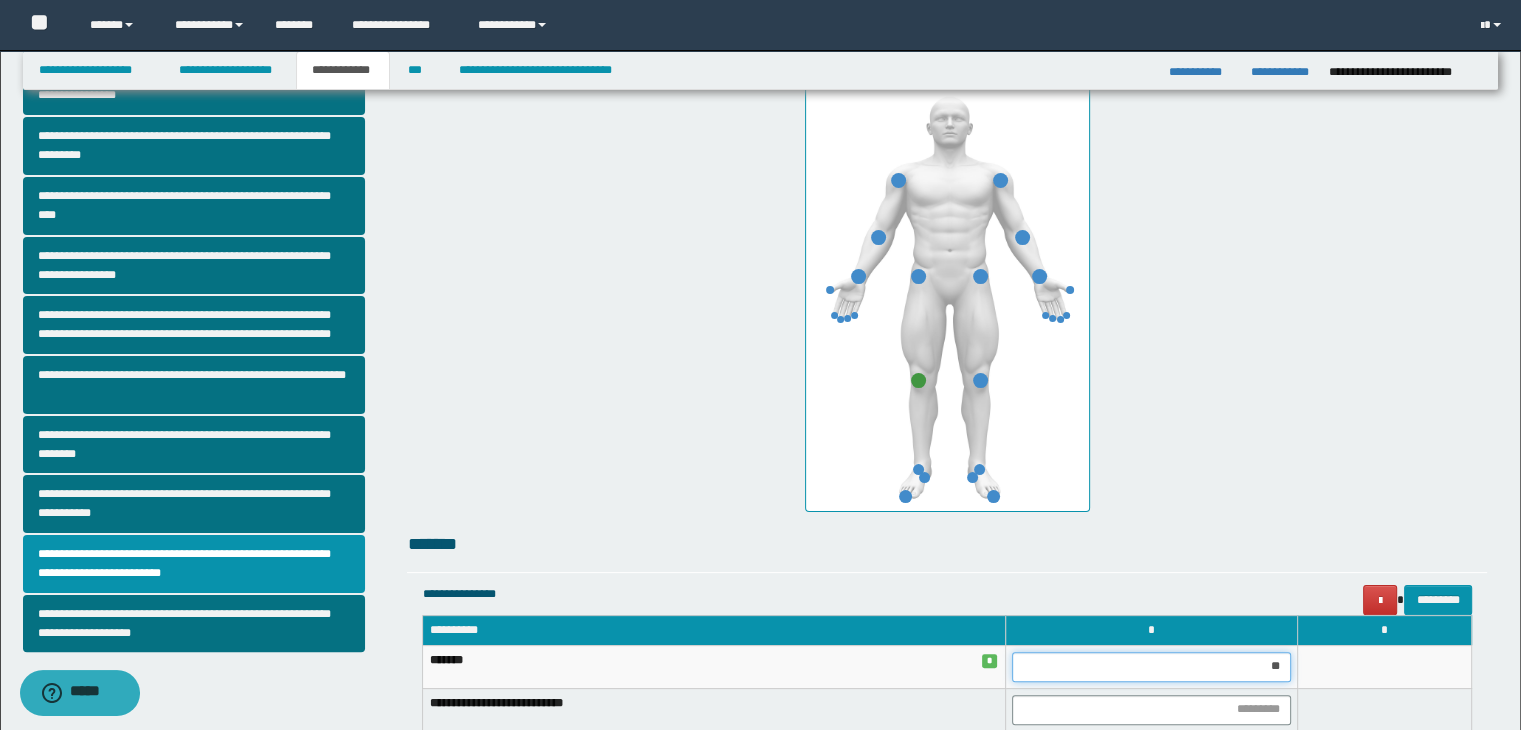type on "***" 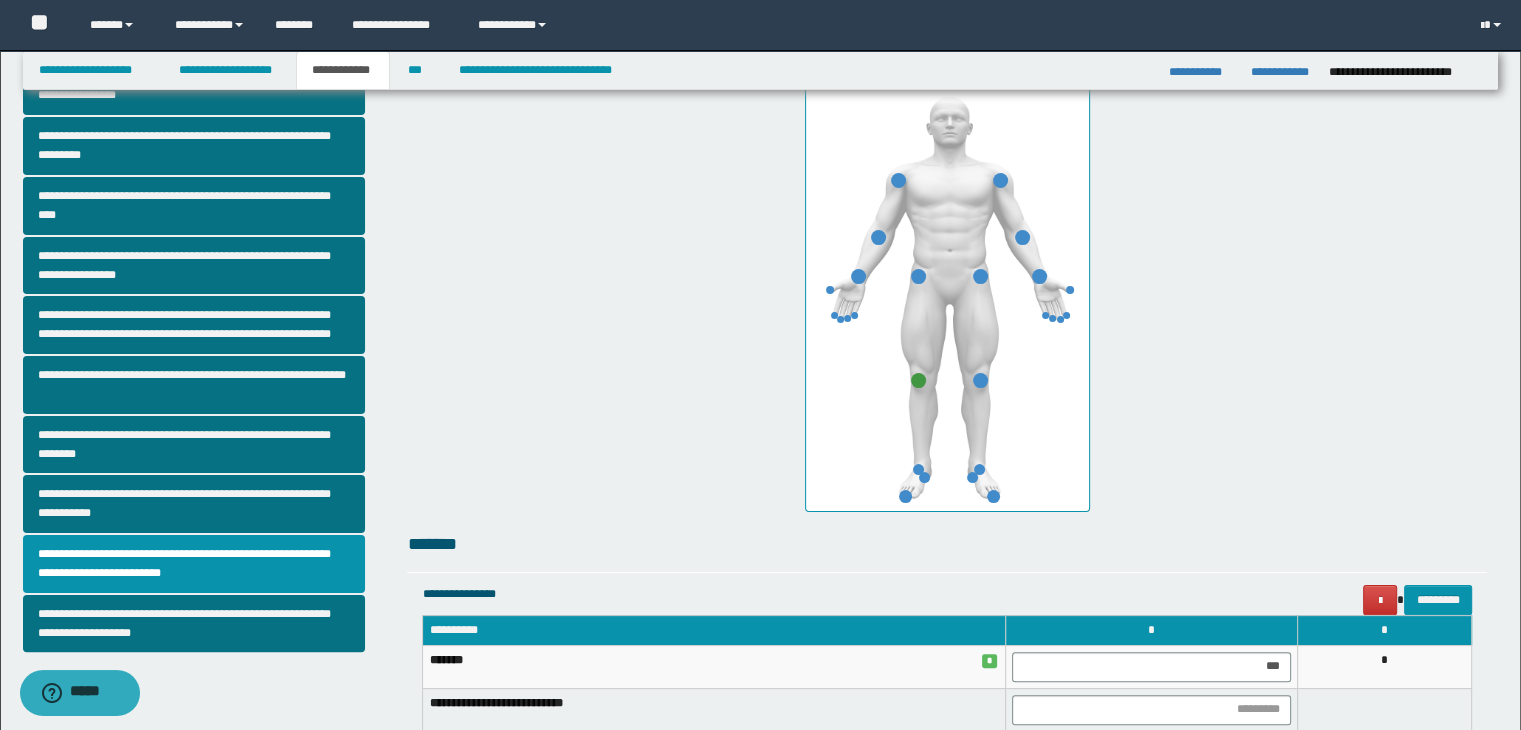 click on "*" at bounding box center [1384, 666] 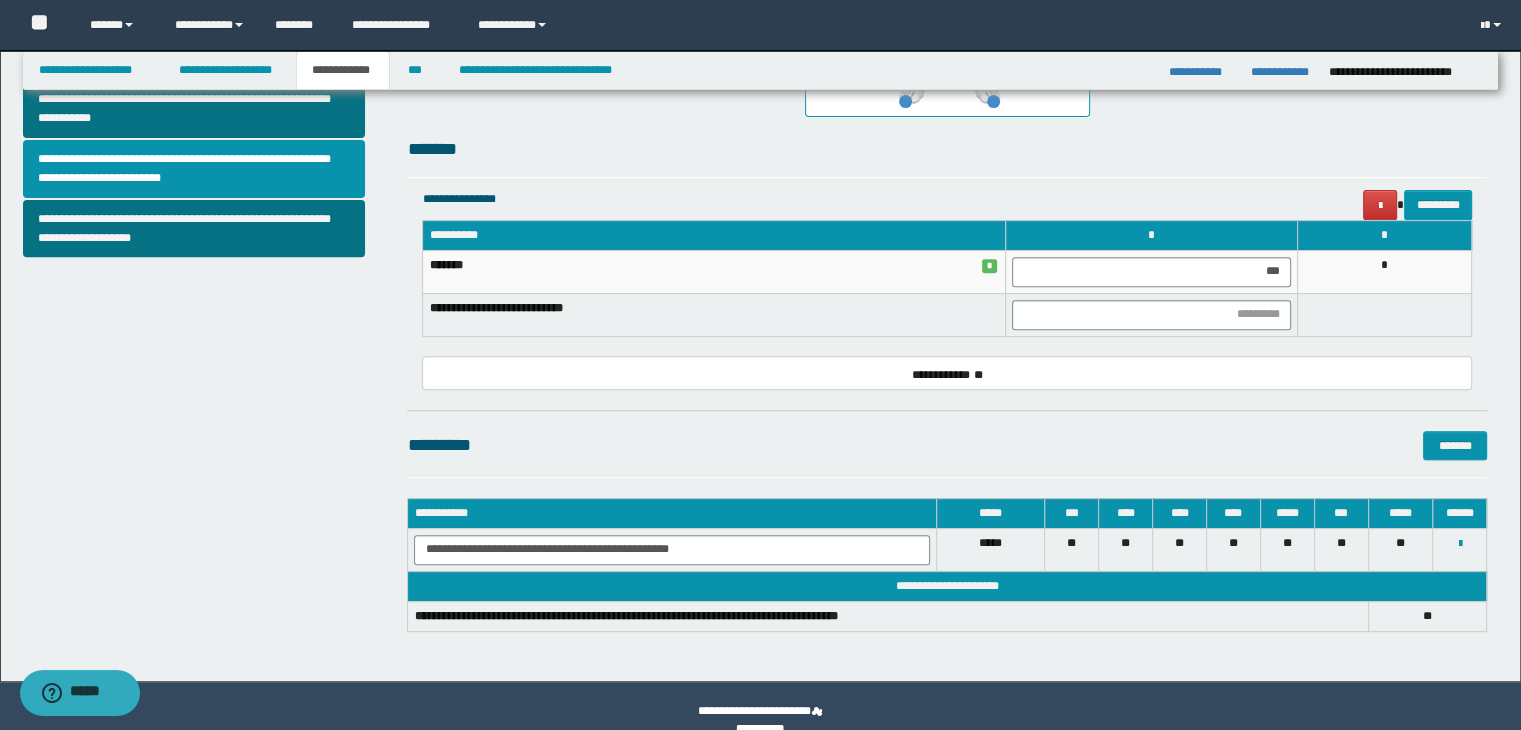scroll, scrollTop: 774, scrollLeft: 0, axis: vertical 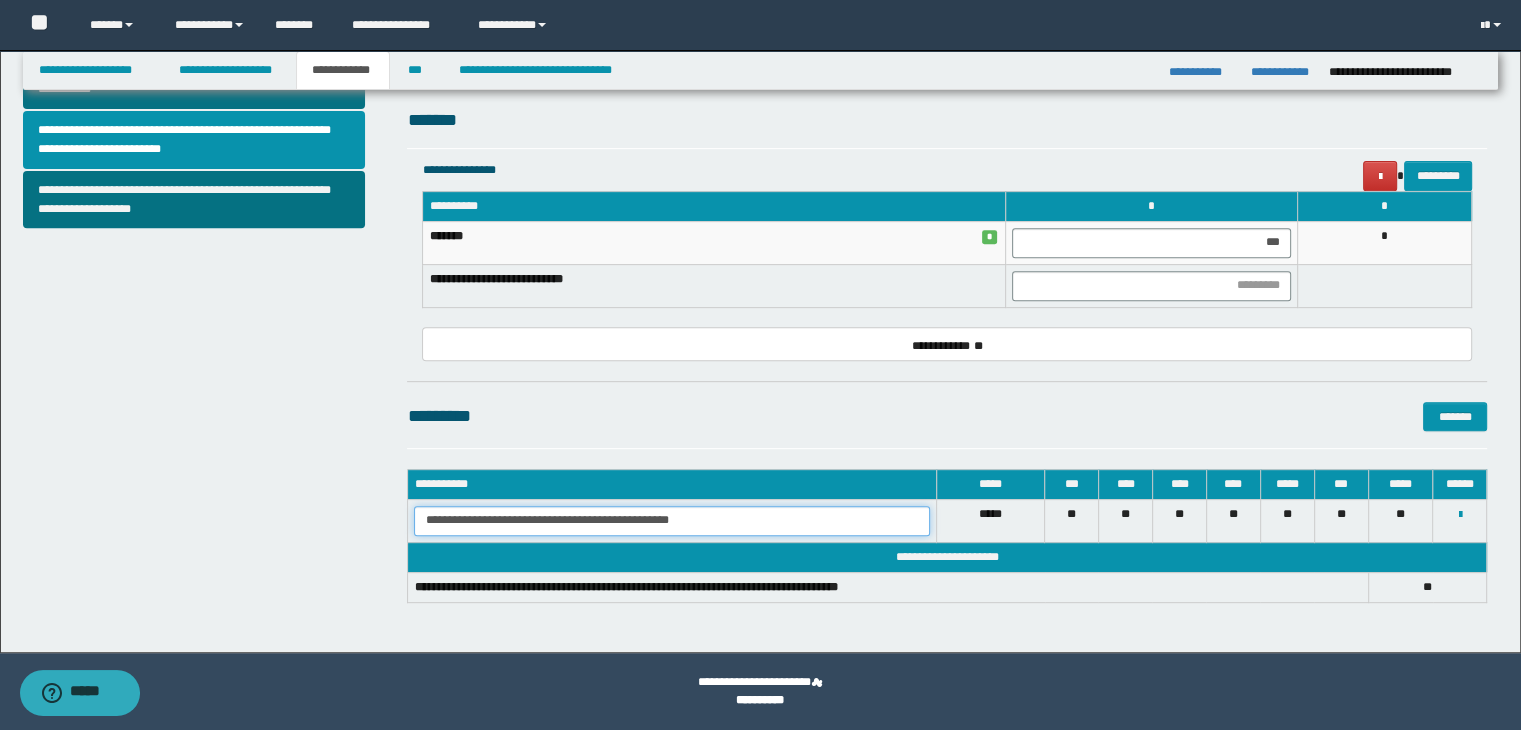 drag, startPoint x: 420, startPoint y: 519, endPoint x: 780, endPoint y: 553, distance: 361.602 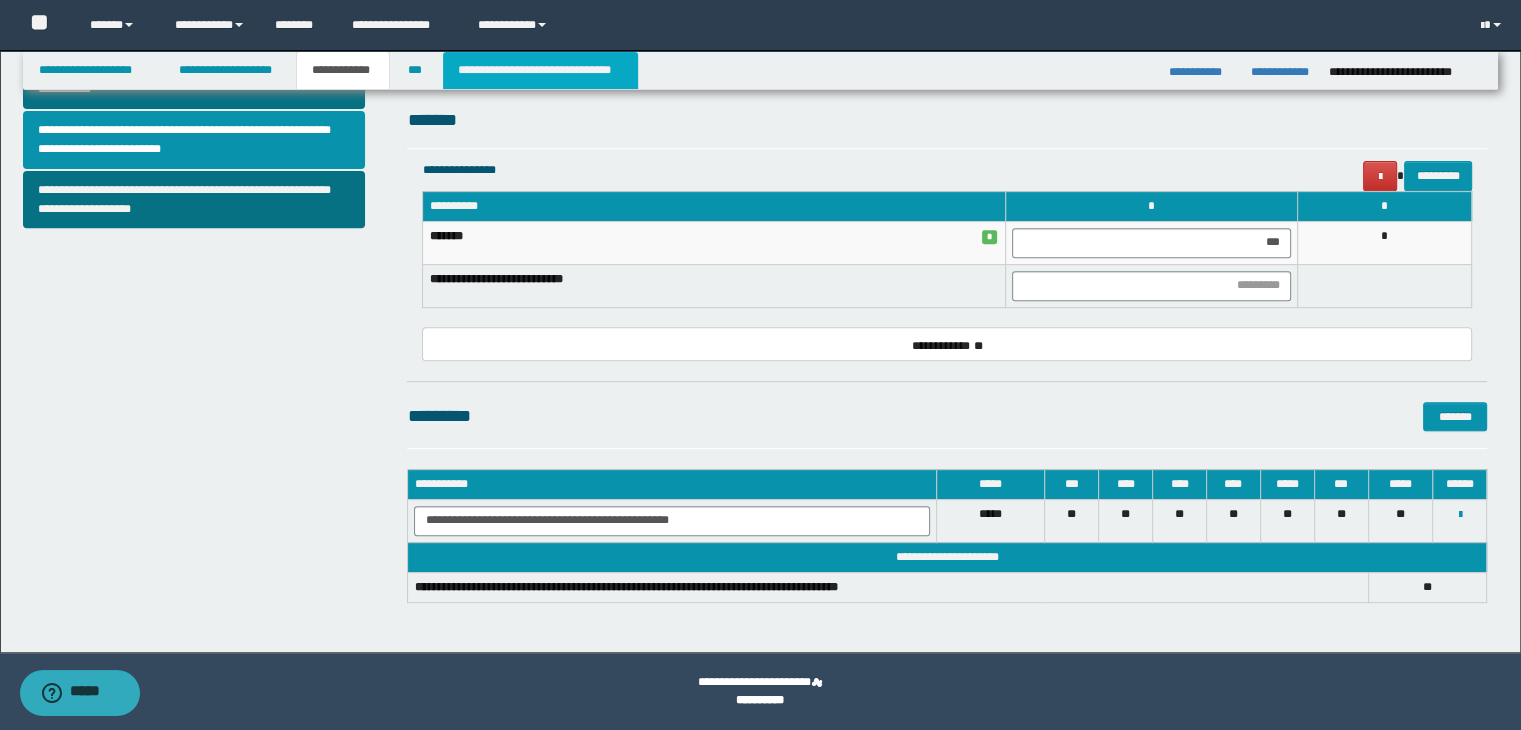 click on "**********" at bounding box center (540, 70) 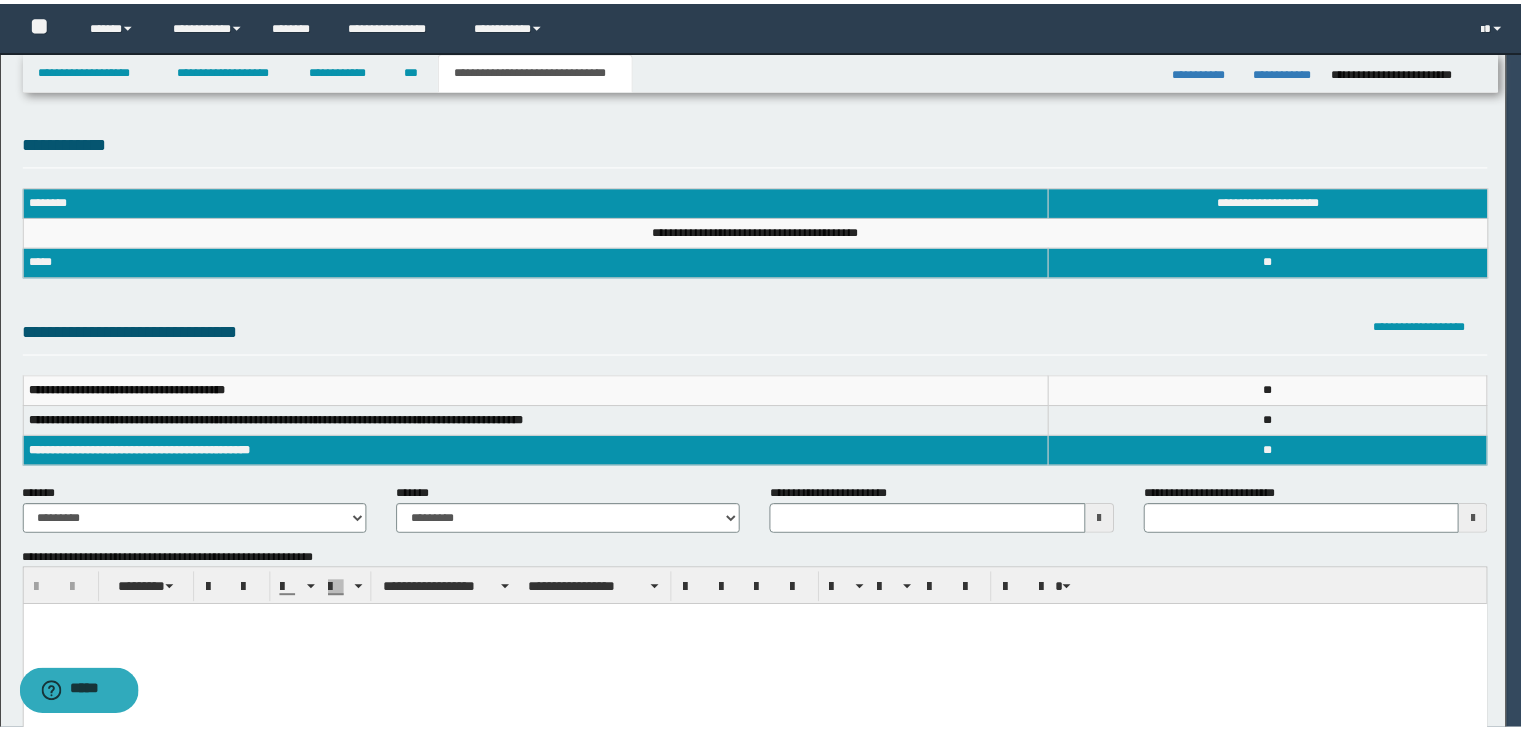scroll, scrollTop: 0, scrollLeft: 0, axis: both 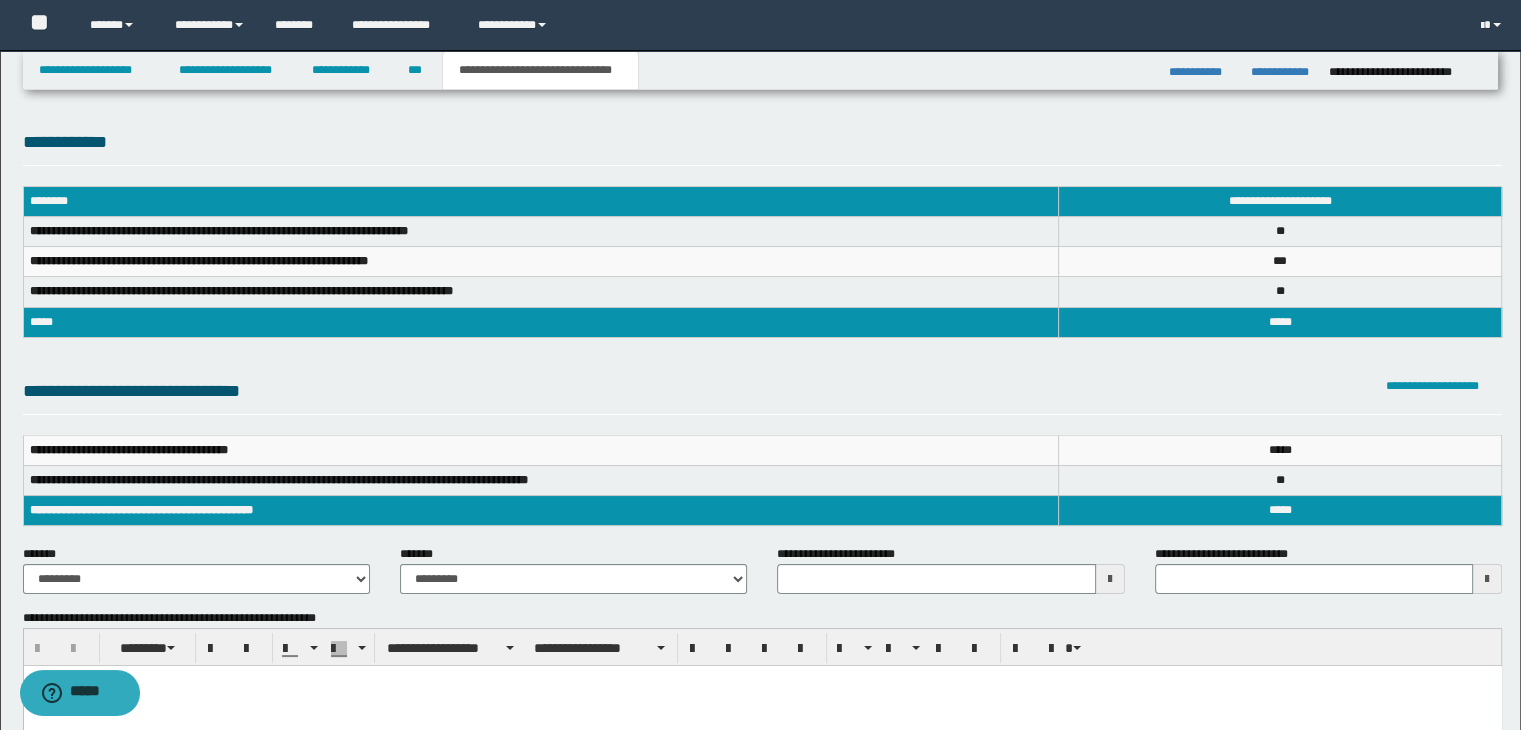 type 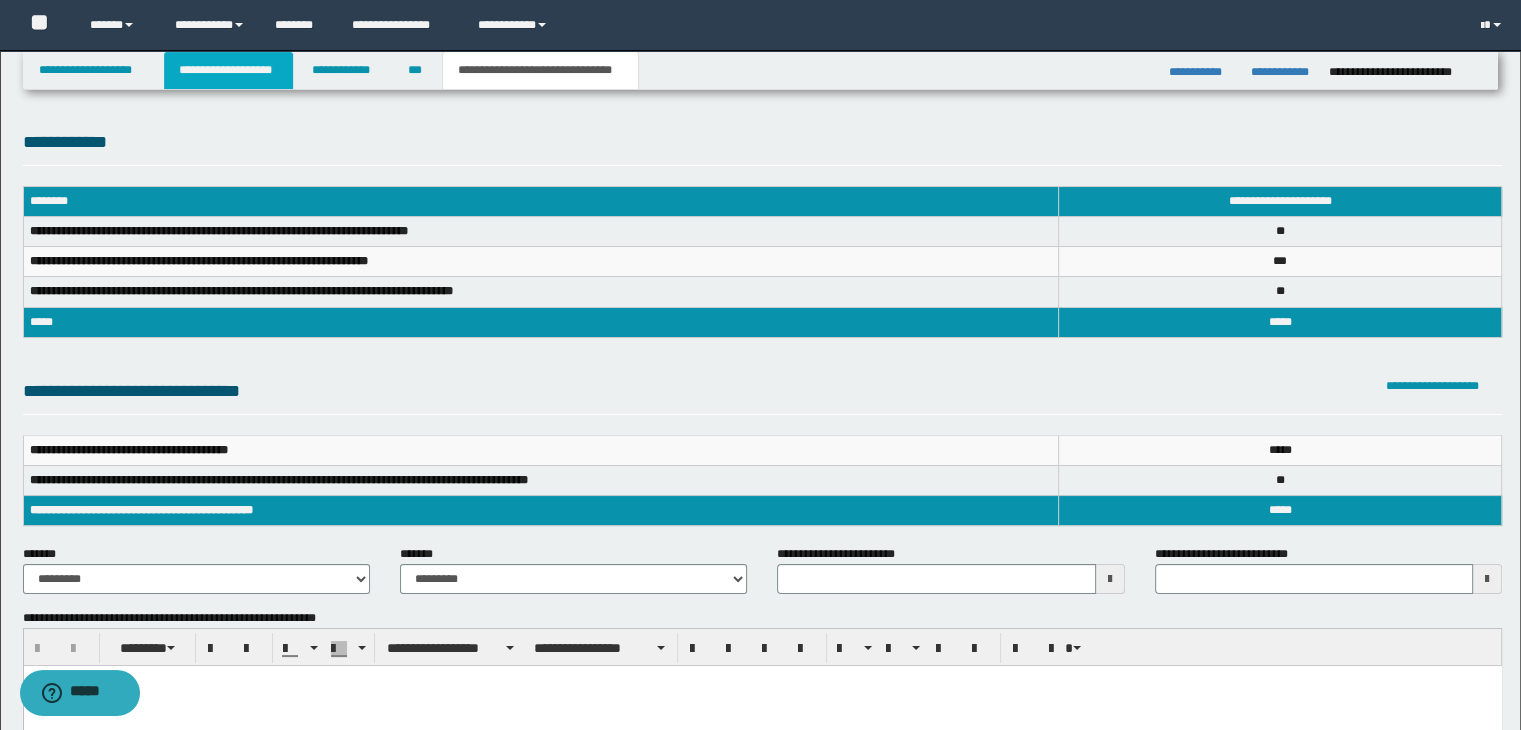 click on "**********" at bounding box center [228, 70] 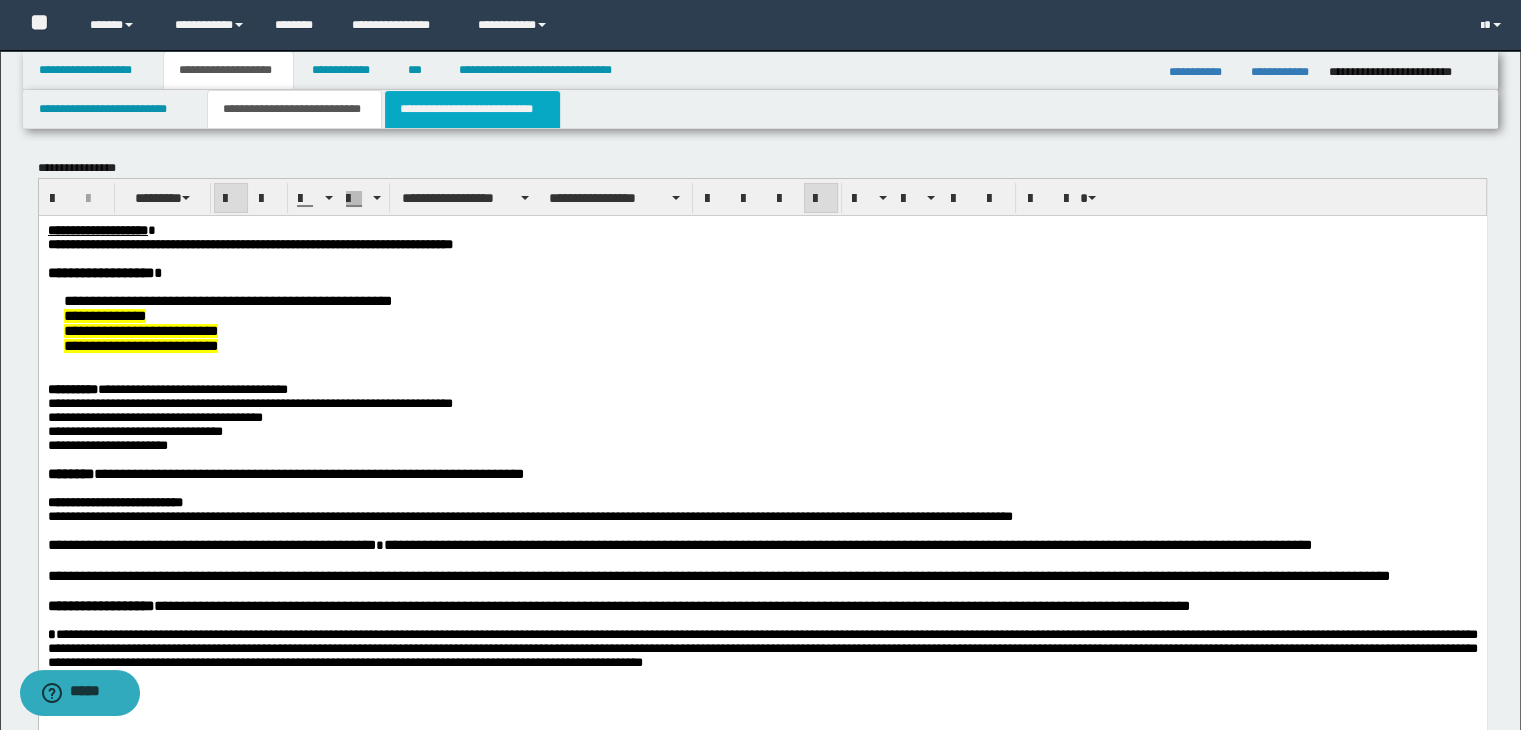 click on "**********" at bounding box center [472, 109] 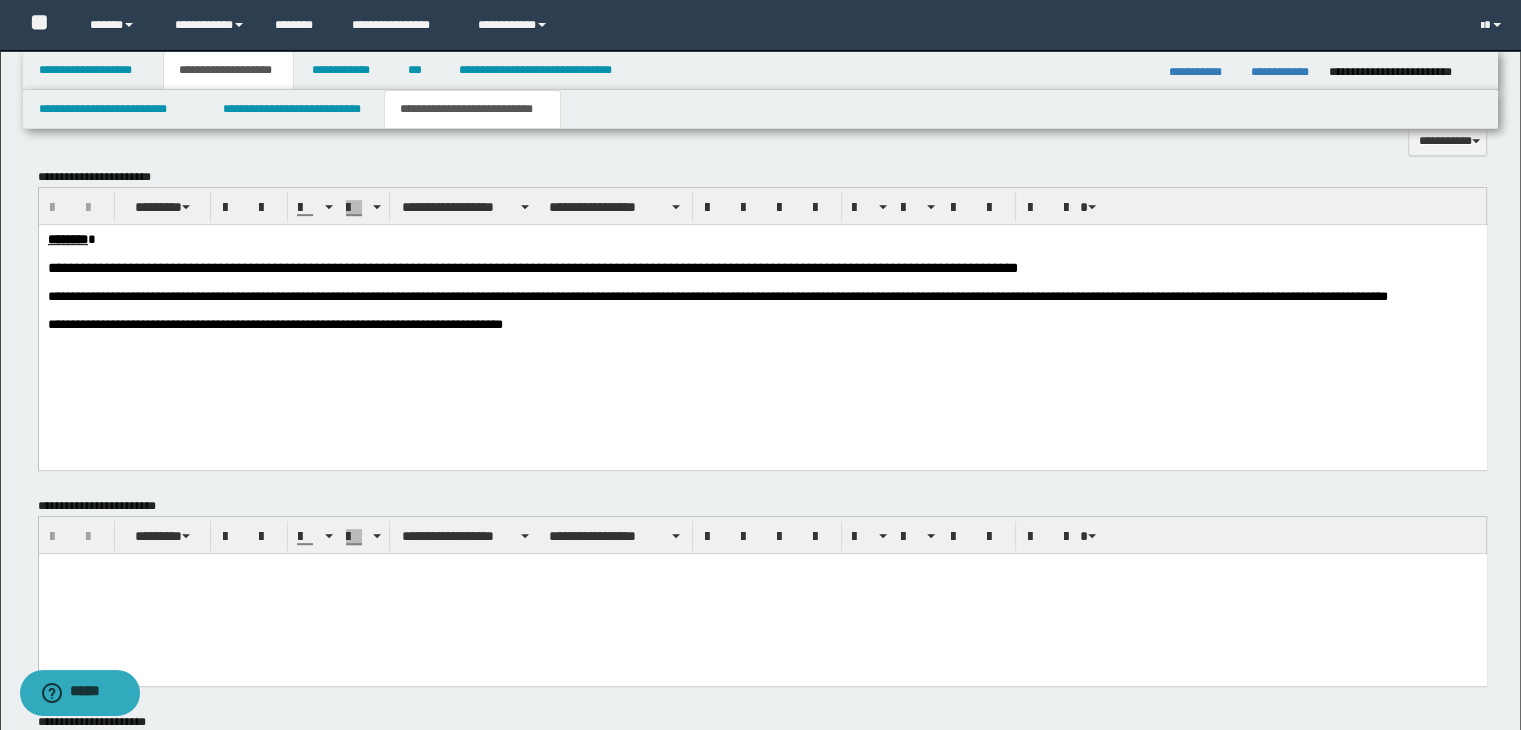 scroll, scrollTop: 908, scrollLeft: 0, axis: vertical 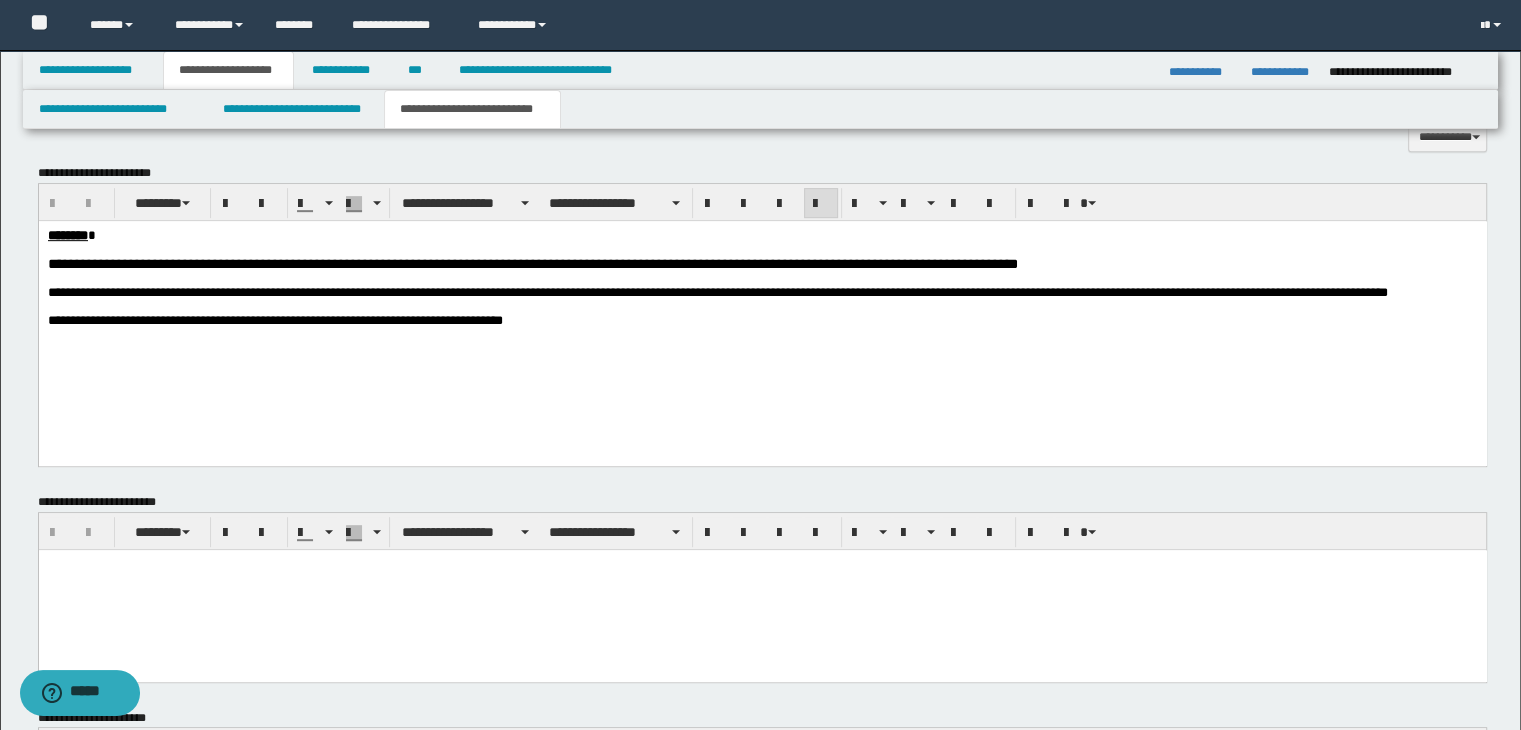 click on "**********" at bounding box center (762, 320) 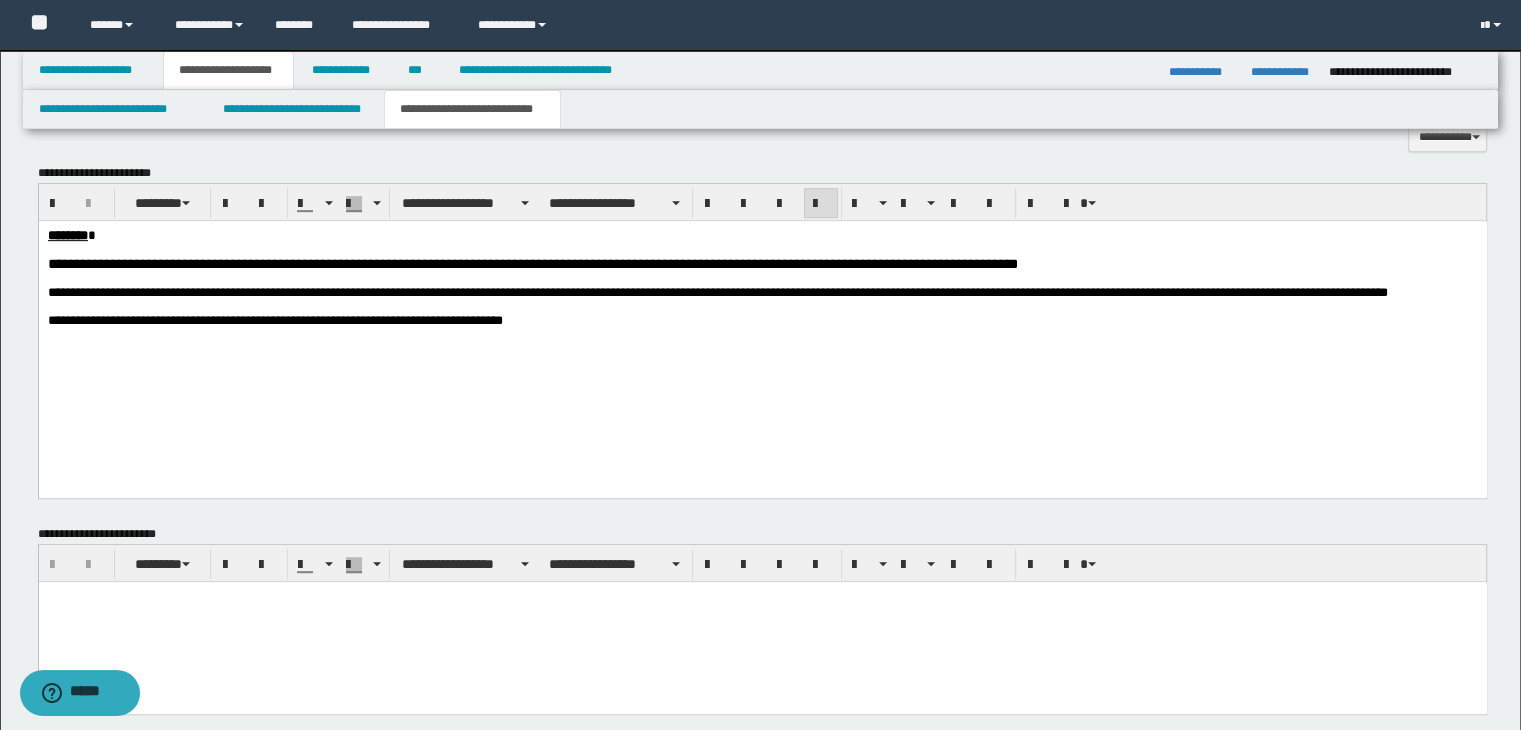 type 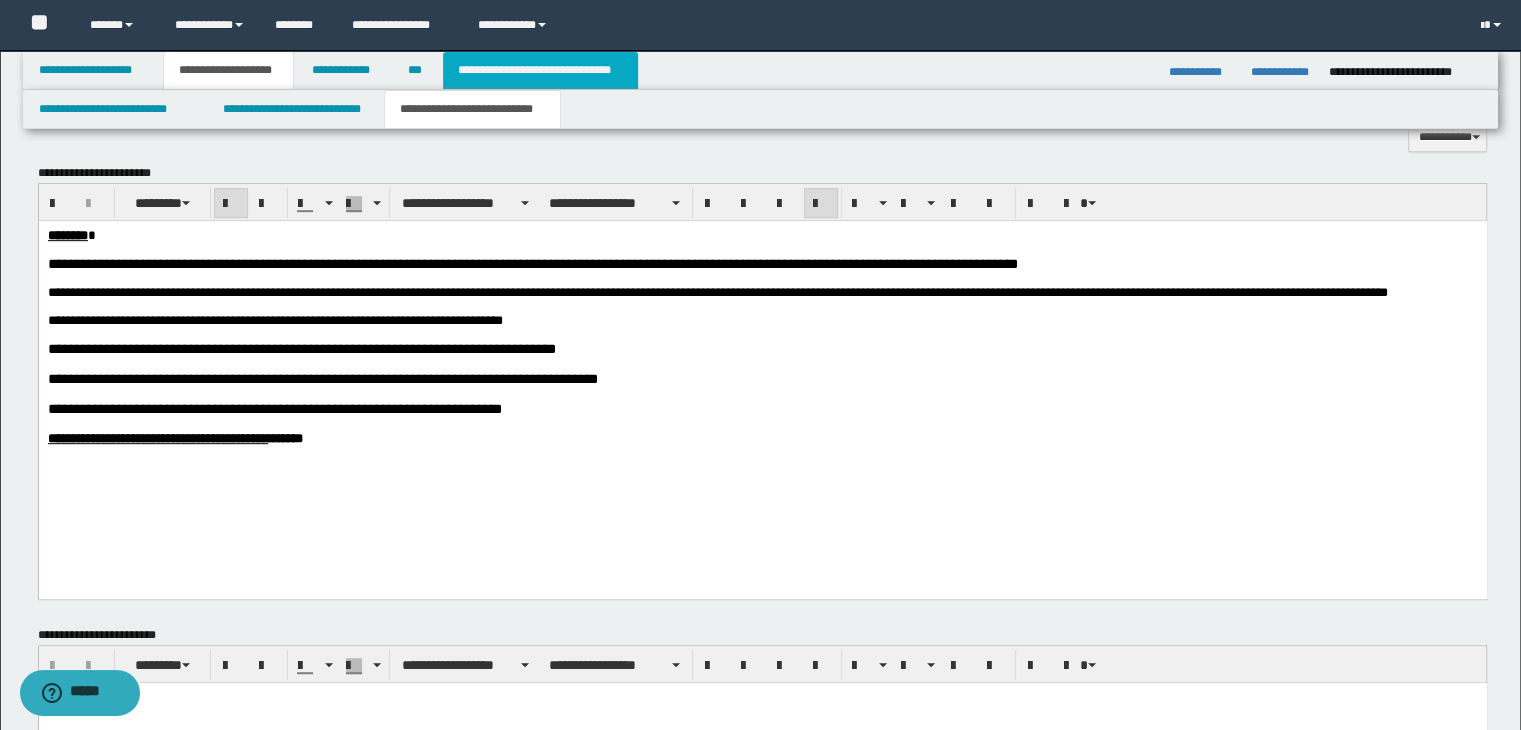 click on "**********" at bounding box center [540, 70] 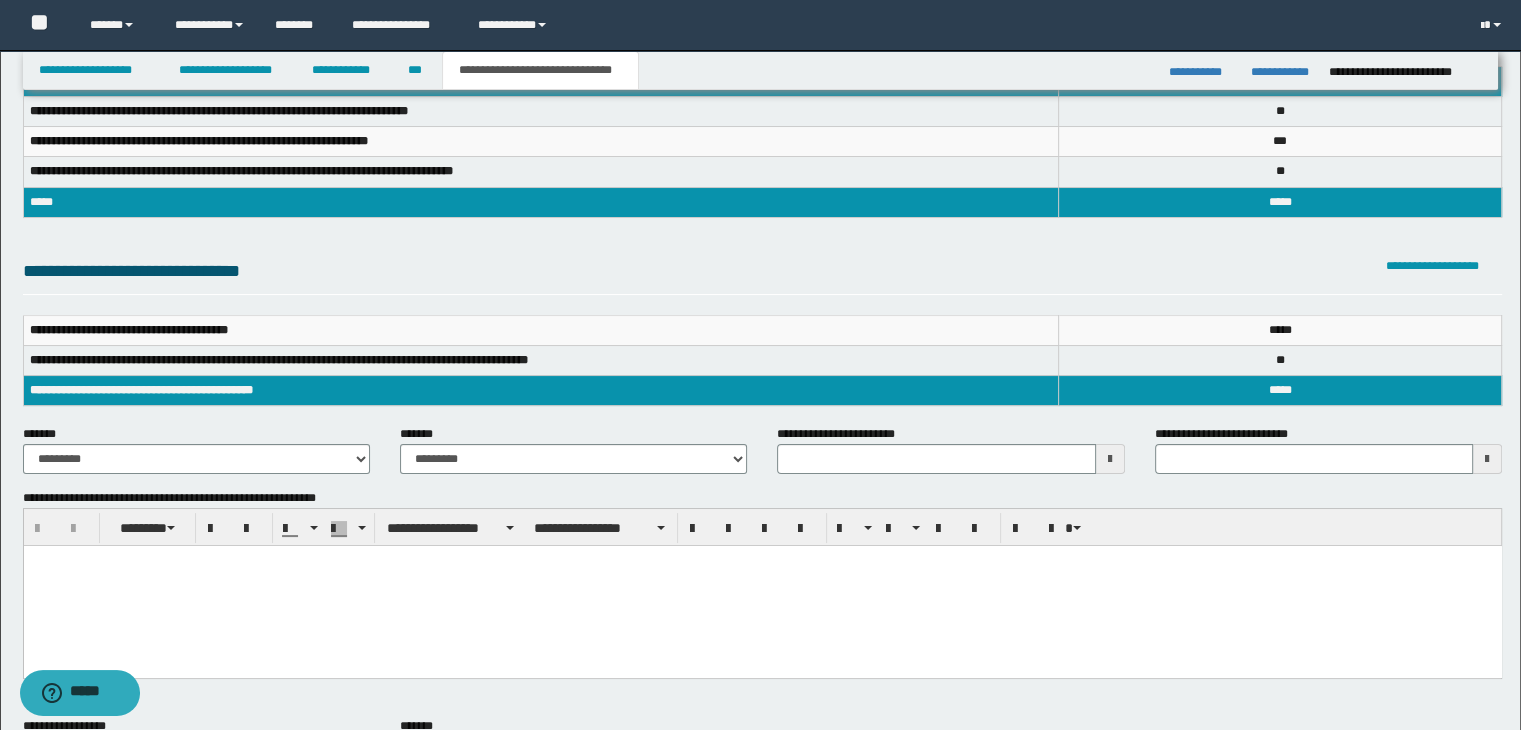 scroll, scrollTop: 0, scrollLeft: 0, axis: both 